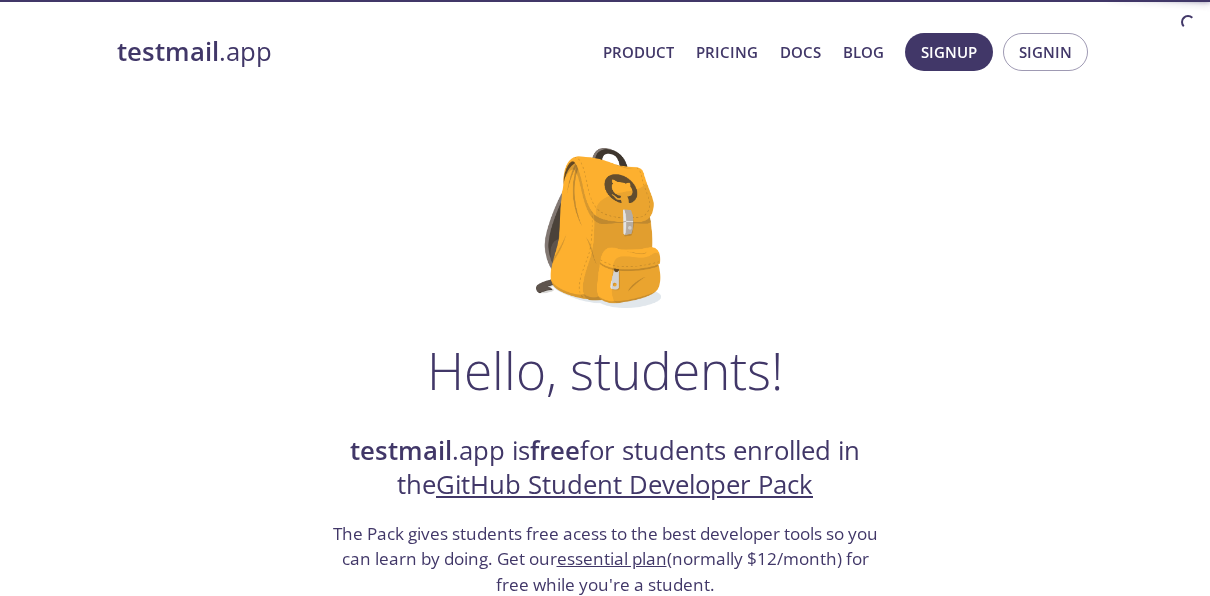 scroll, scrollTop: 0, scrollLeft: 0, axis: both 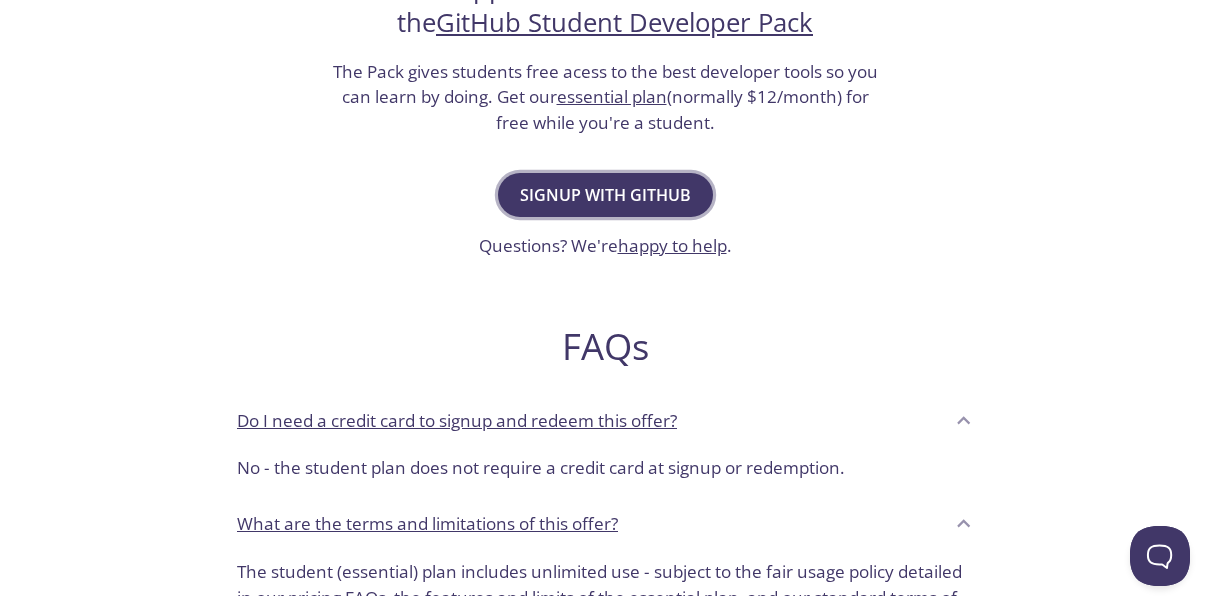 click on "Signup with GitHub" at bounding box center (605, 195) 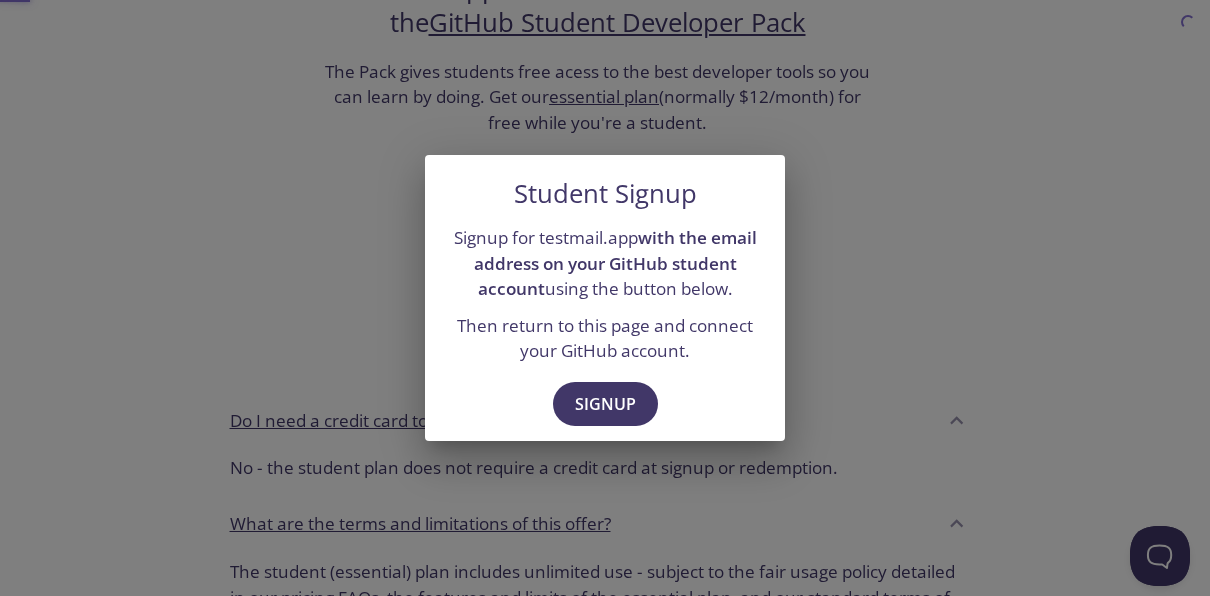 scroll, scrollTop: 0, scrollLeft: 0, axis: both 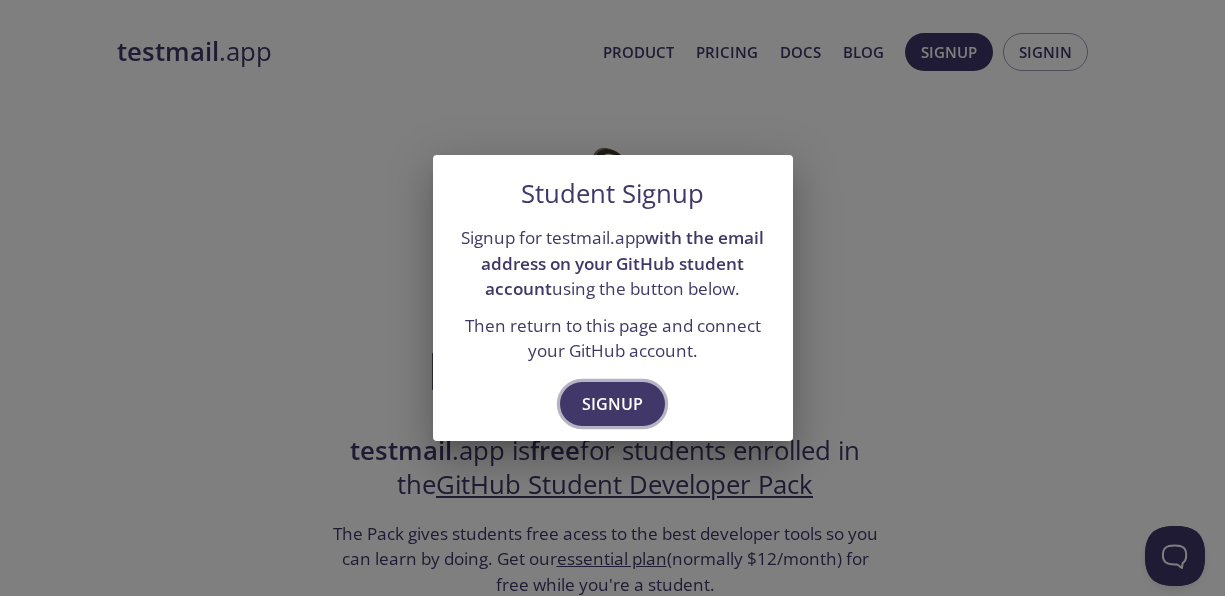 click on "Signup" at bounding box center (612, 404) 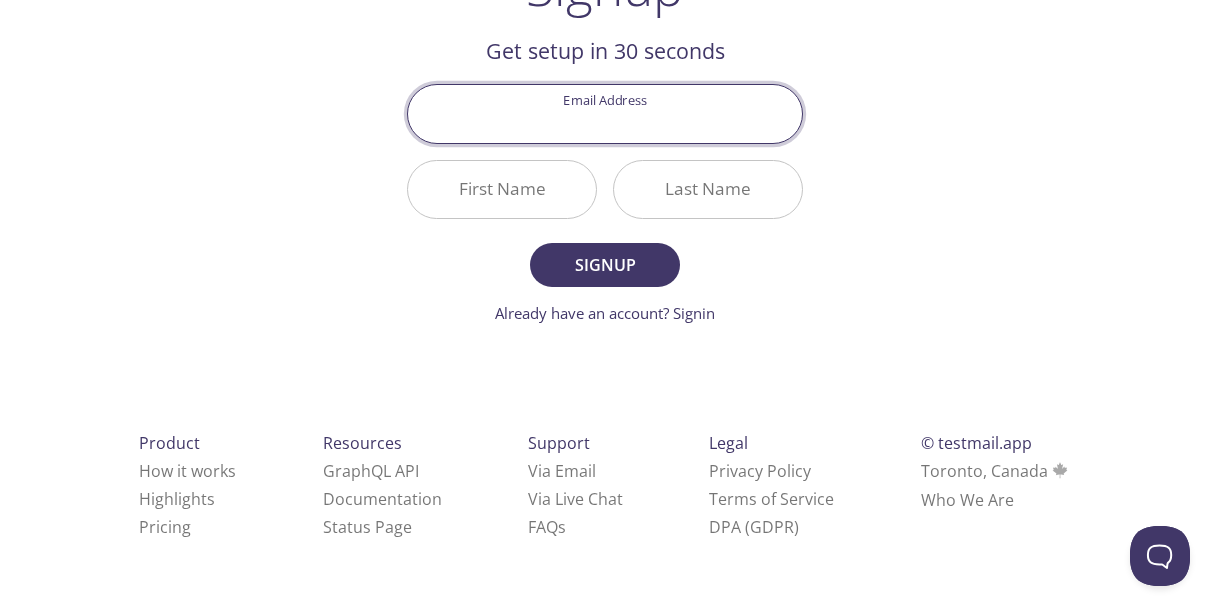 scroll, scrollTop: 0, scrollLeft: 0, axis: both 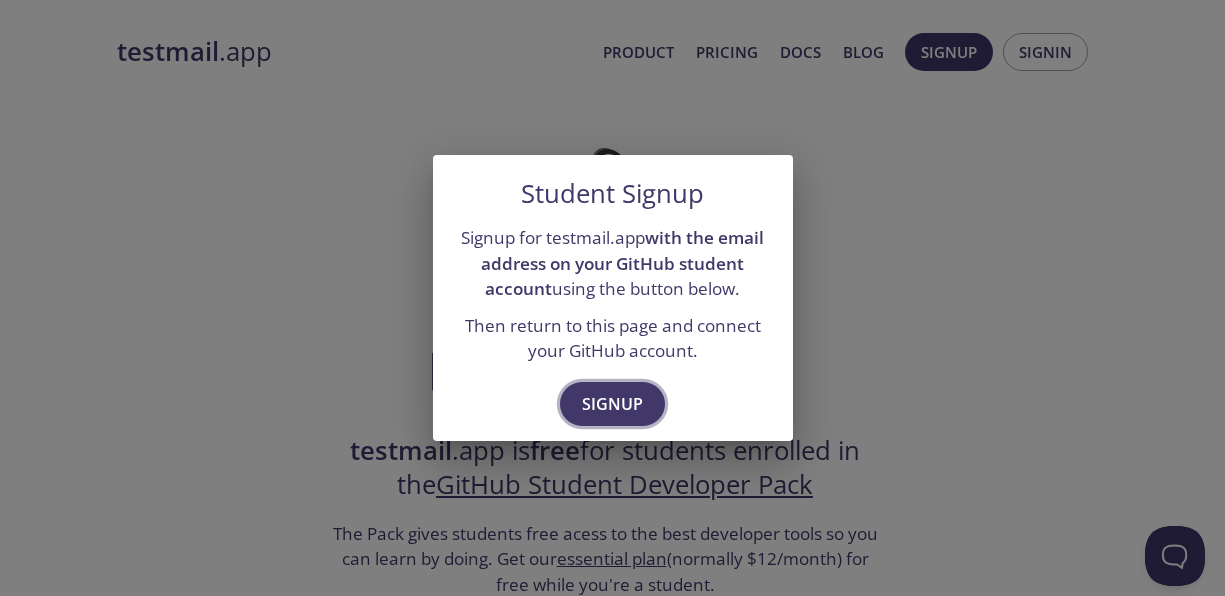 click on "Signup" at bounding box center [612, 404] 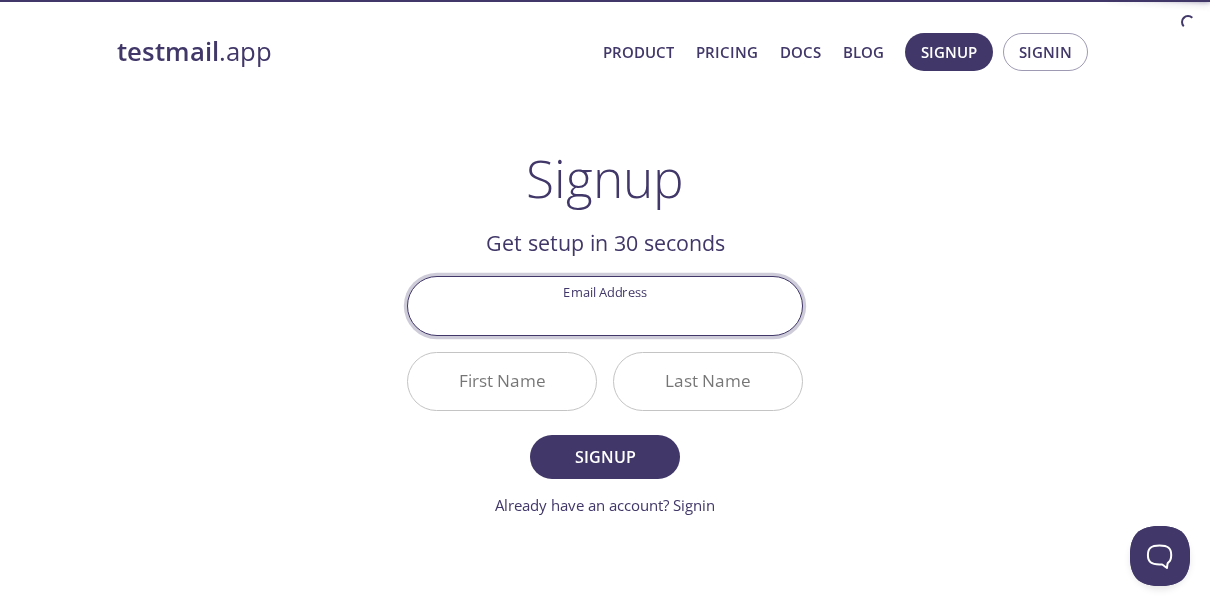 click on "Email Address" at bounding box center [605, 305] 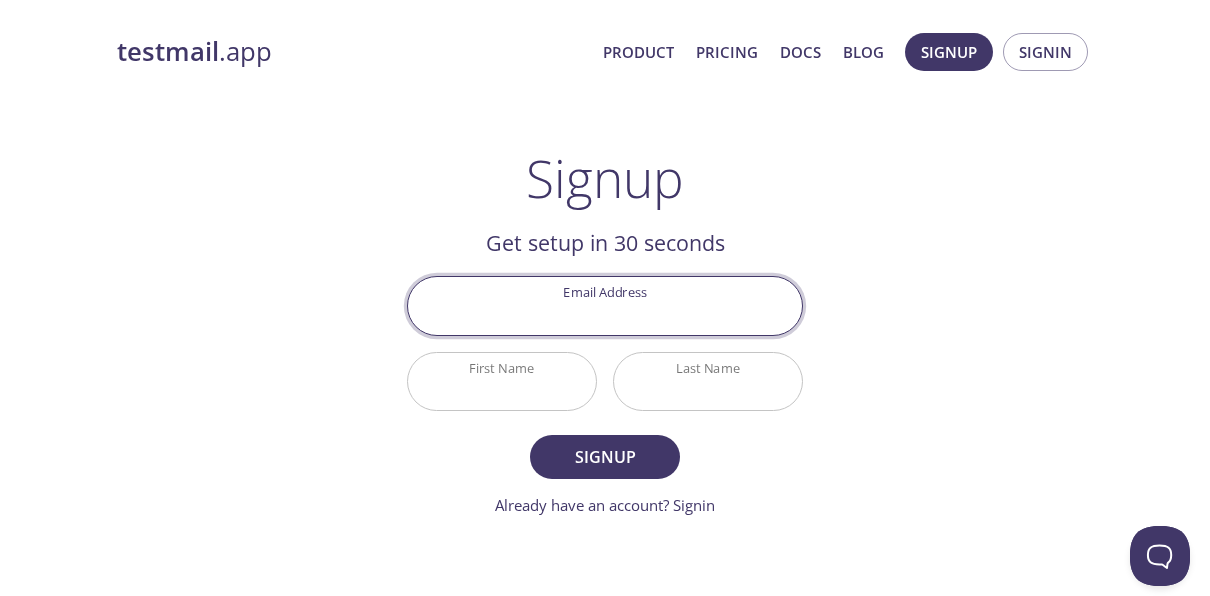 type on "[EMAIL]" 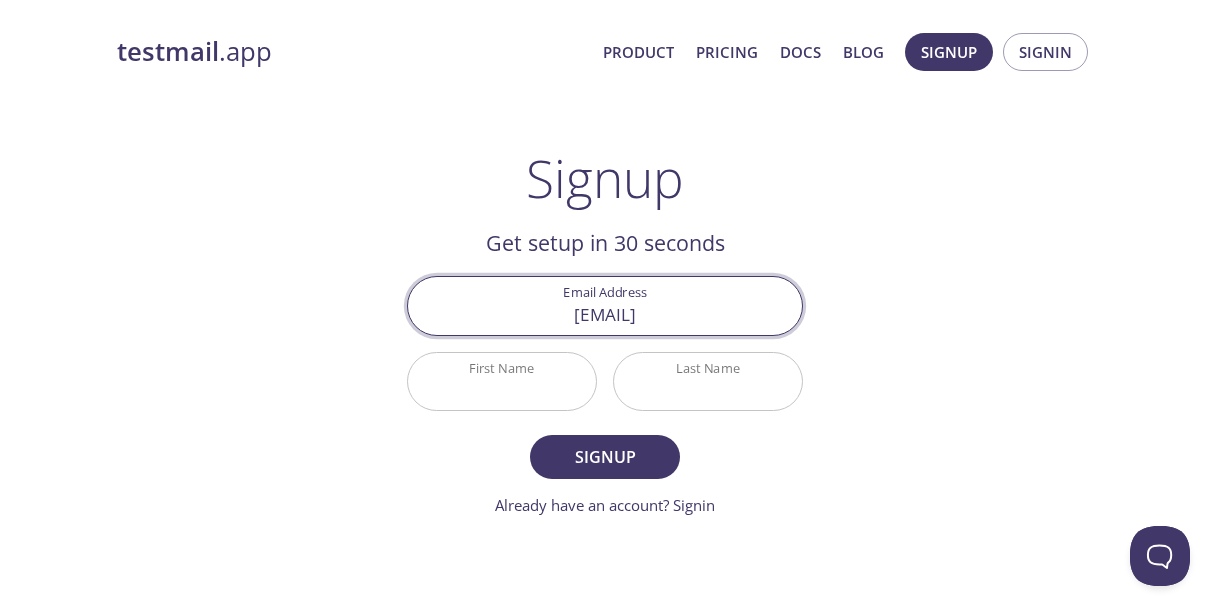 type on "[FIRST]" 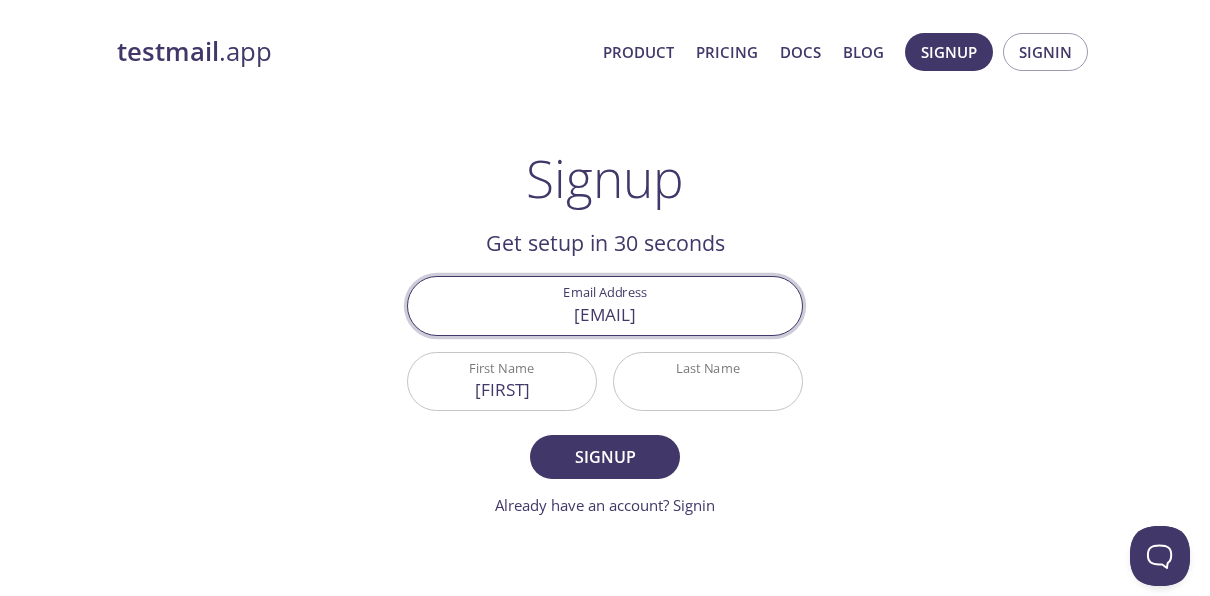 type on "[LAST]" 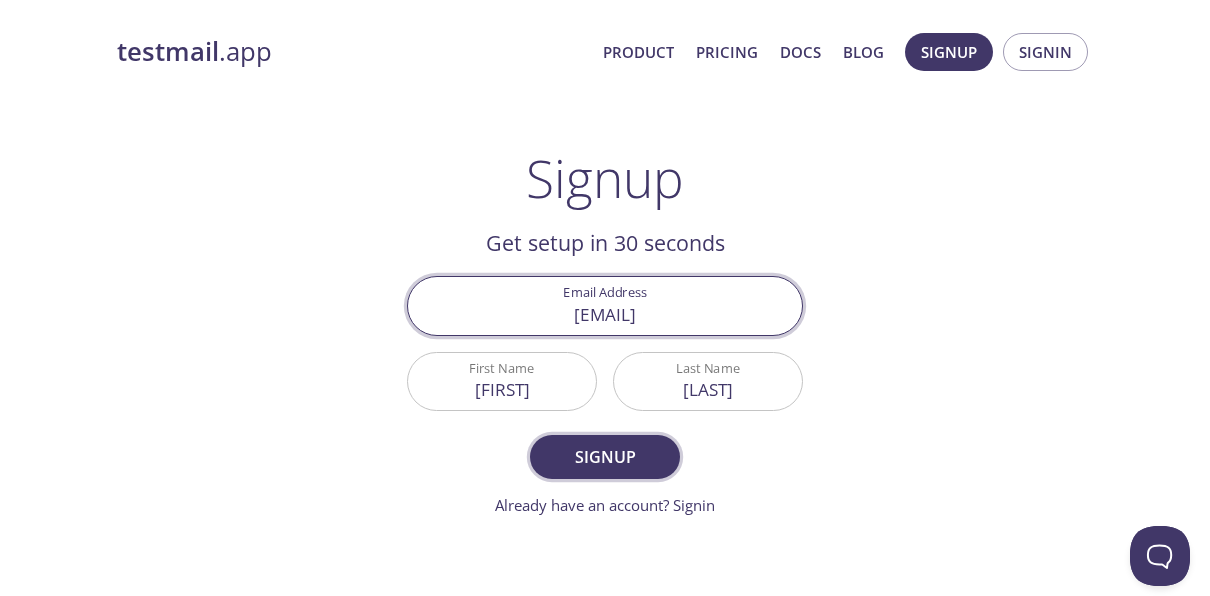 click on "Signup" at bounding box center [605, 457] 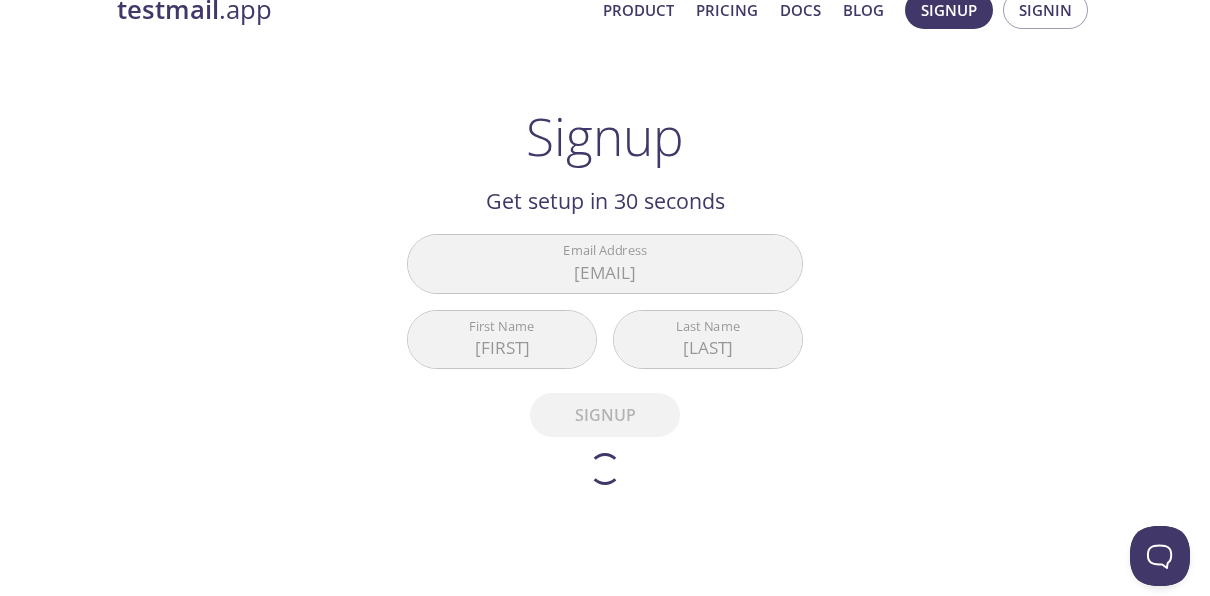 scroll, scrollTop: 43, scrollLeft: 0, axis: vertical 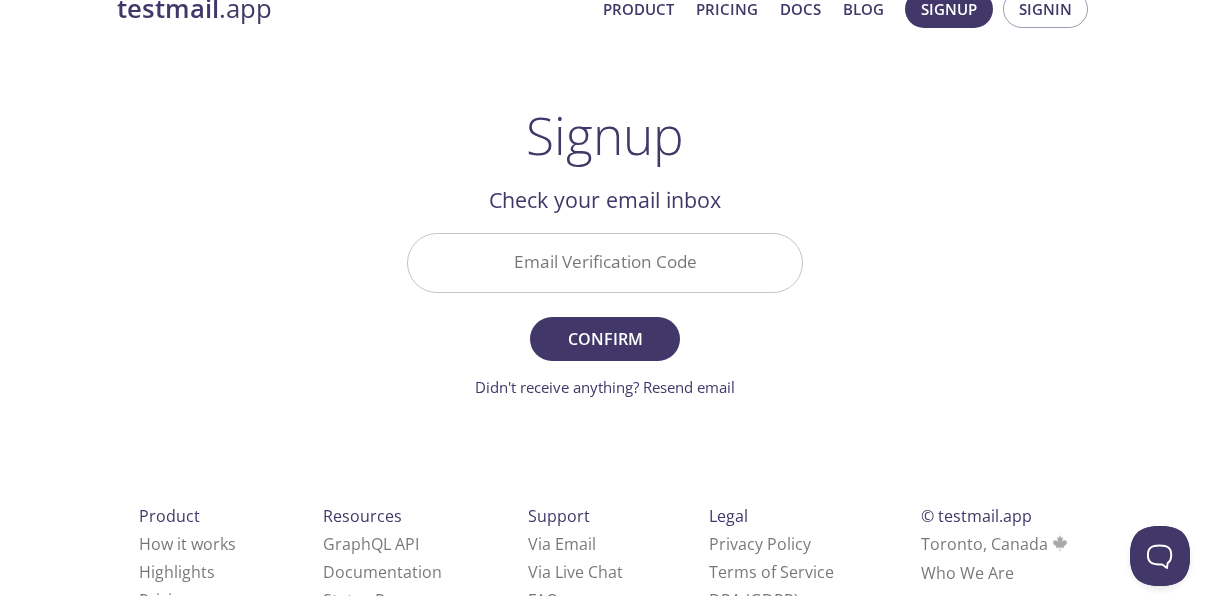 click on "Email Verification Code" at bounding box center [605, 262] 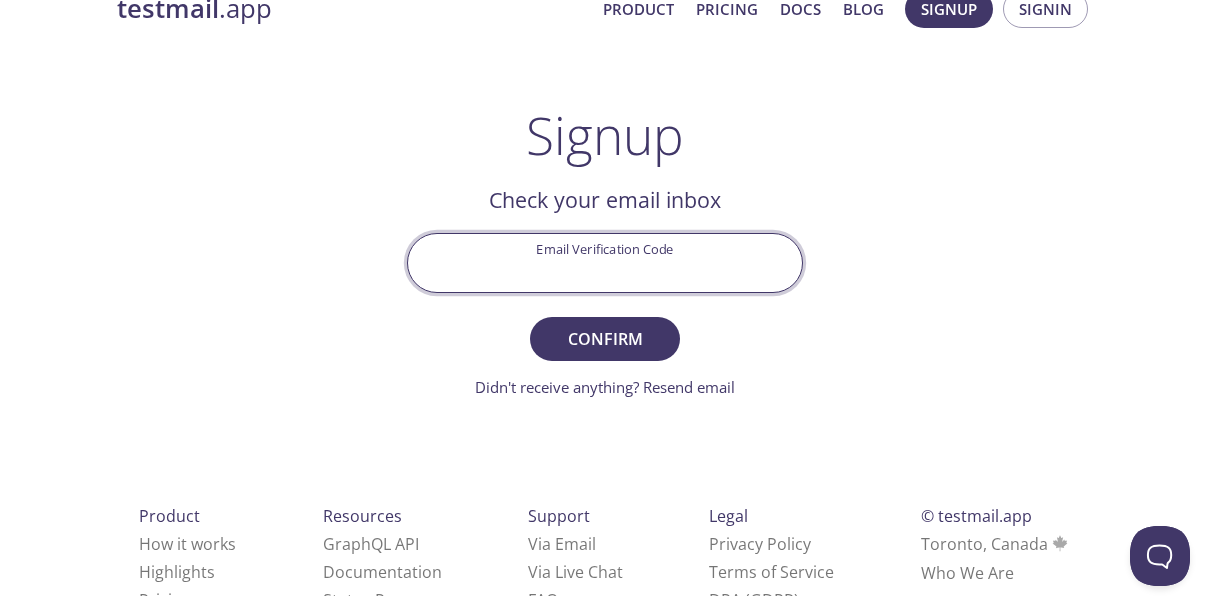 paste on "WUVAHUW" 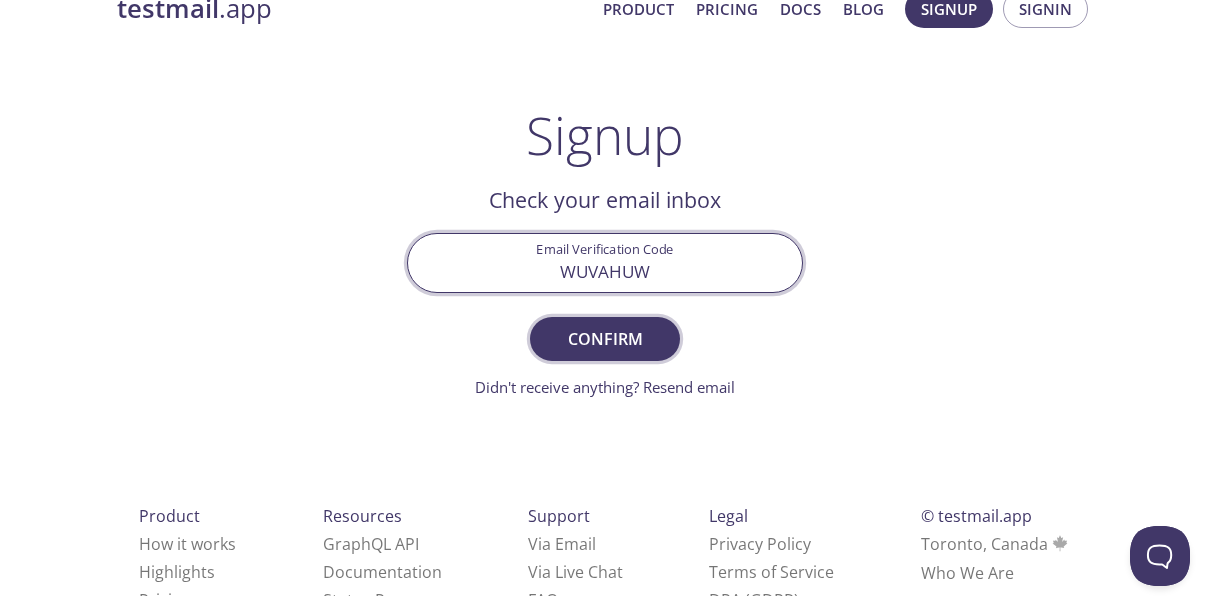 type on "WUVAHUW" 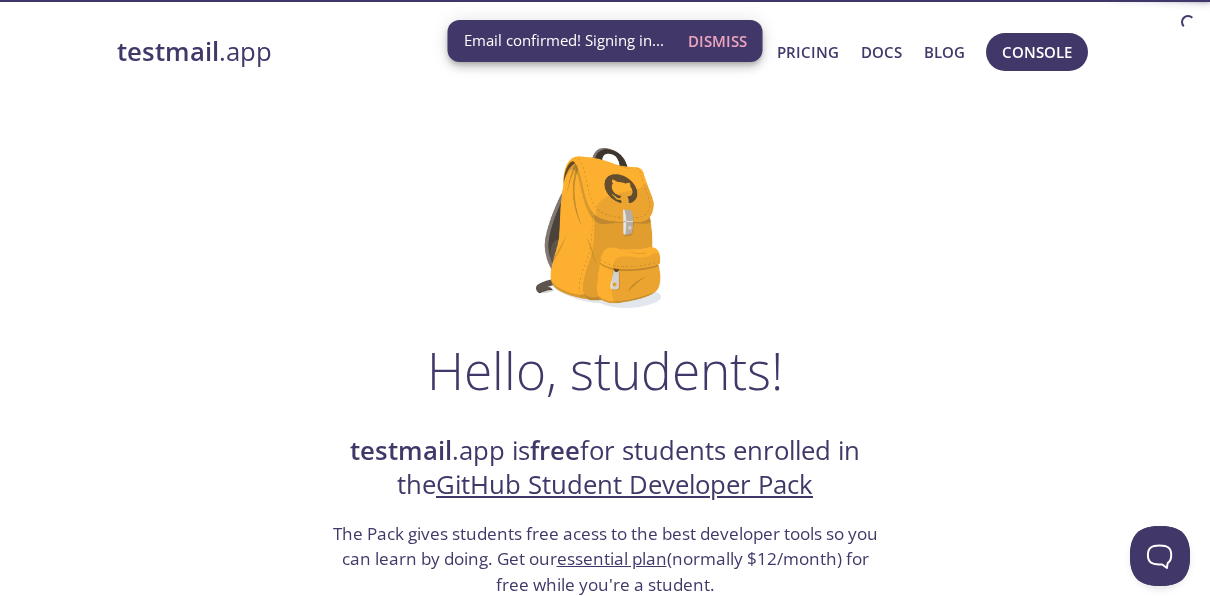 scroll, scrollTop: 107, scrollLeft: 0, axis: vertical 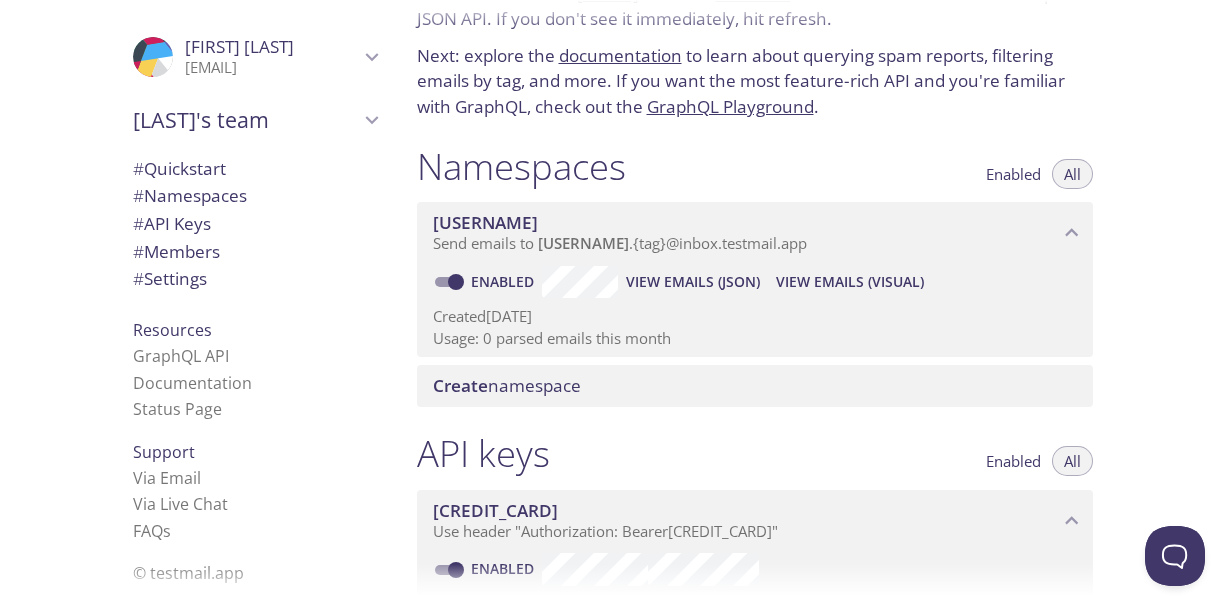 click on "View Emails (Visual)" at bounding box center [850, 282] 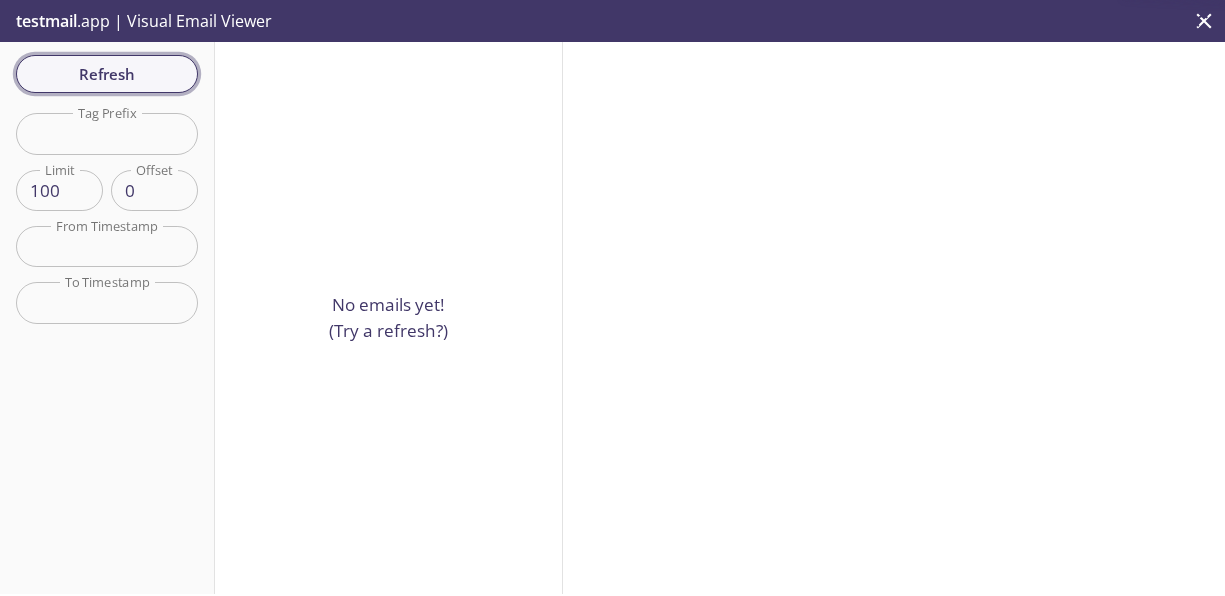 click on "Refresh" at bounding box center [107, 74] 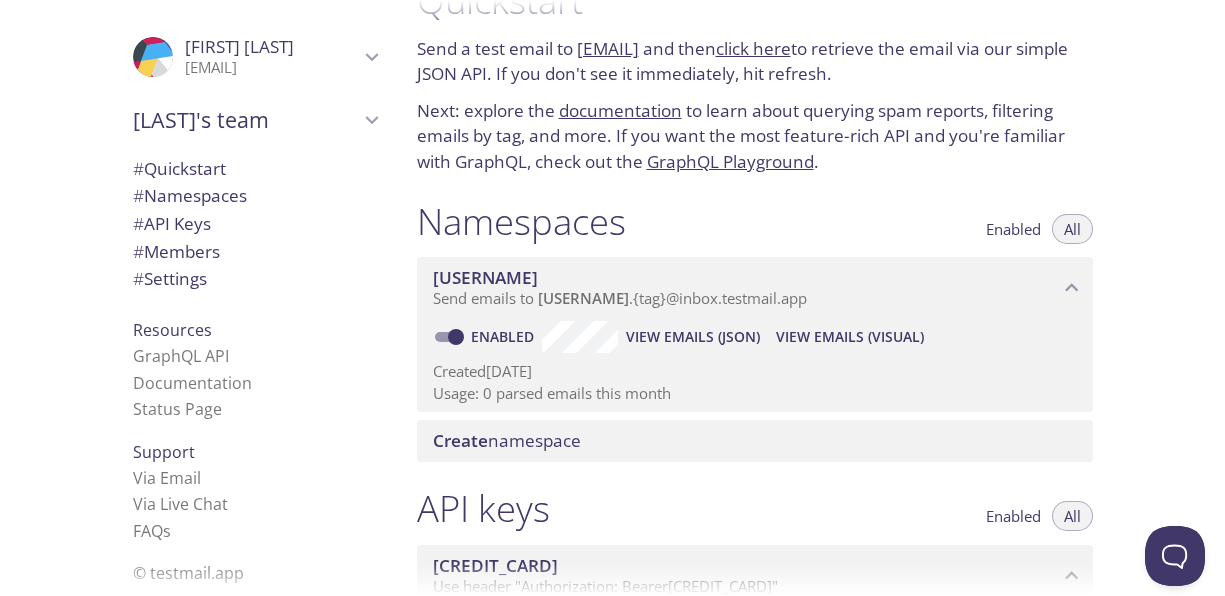 scroll, scrollTop: 0, scrollLeft: 0, axis: both 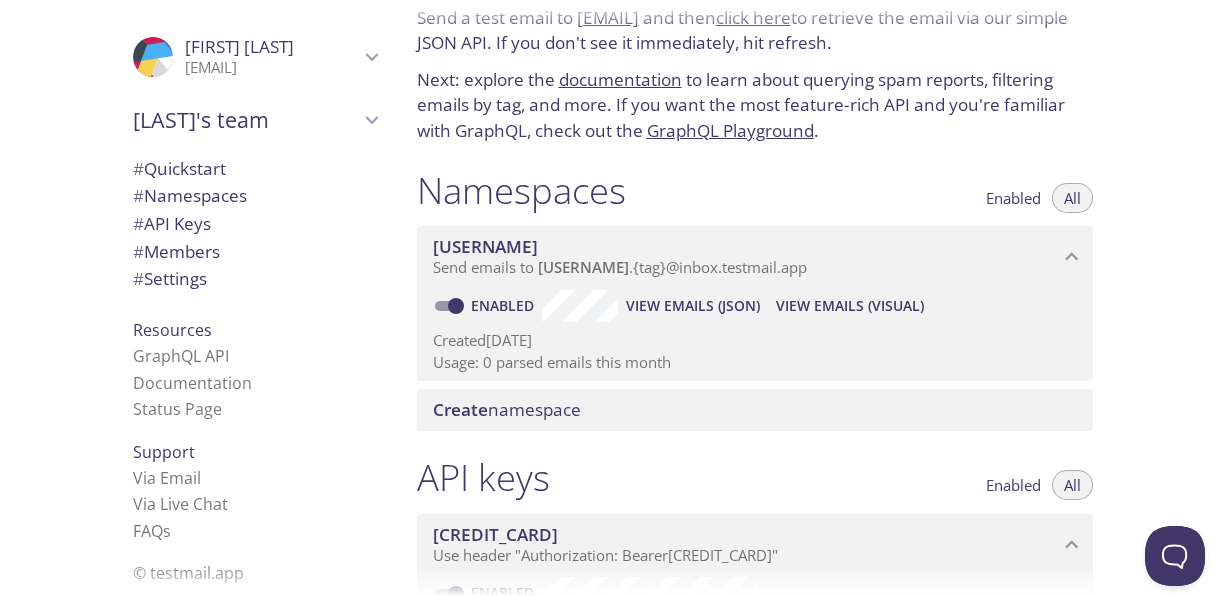 click on "View Emails (JSON)" at bounding box center [693, 306] 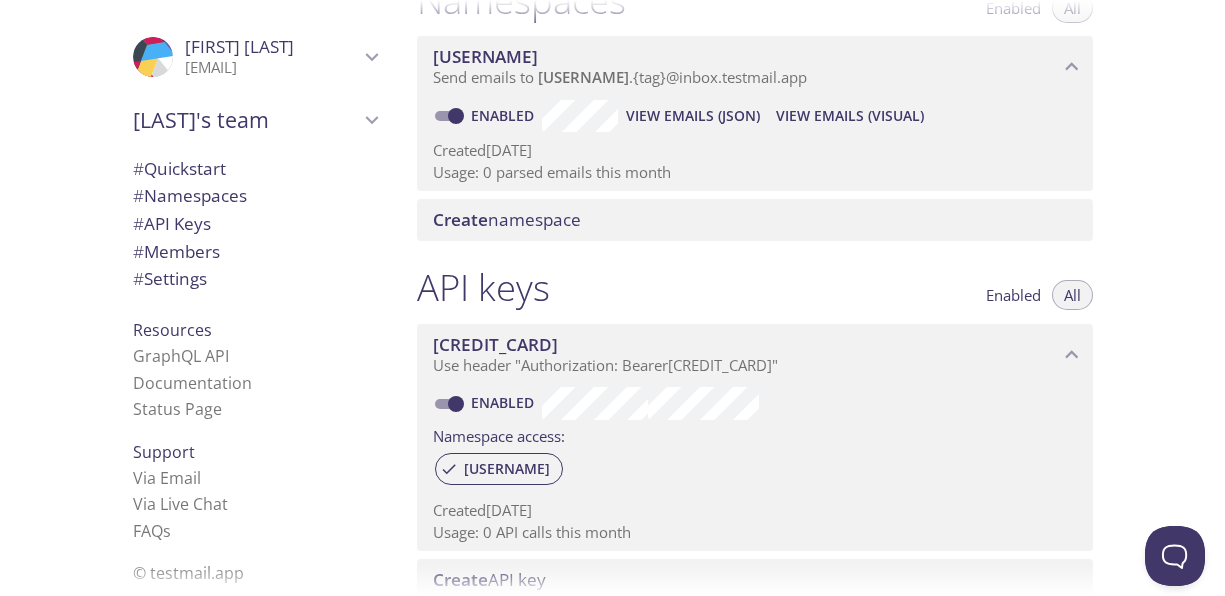 scroll, scrollTop: 276, scrollLeft: 0, axis: vertical 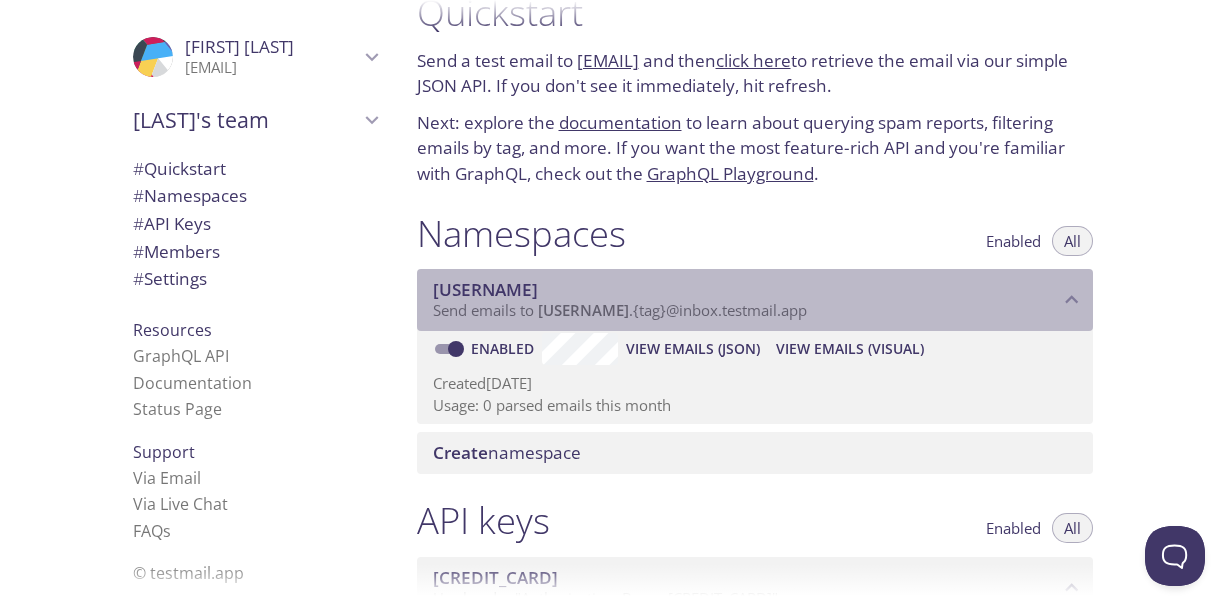 click on "[USERNAME]" at bounding box center (485, 289) 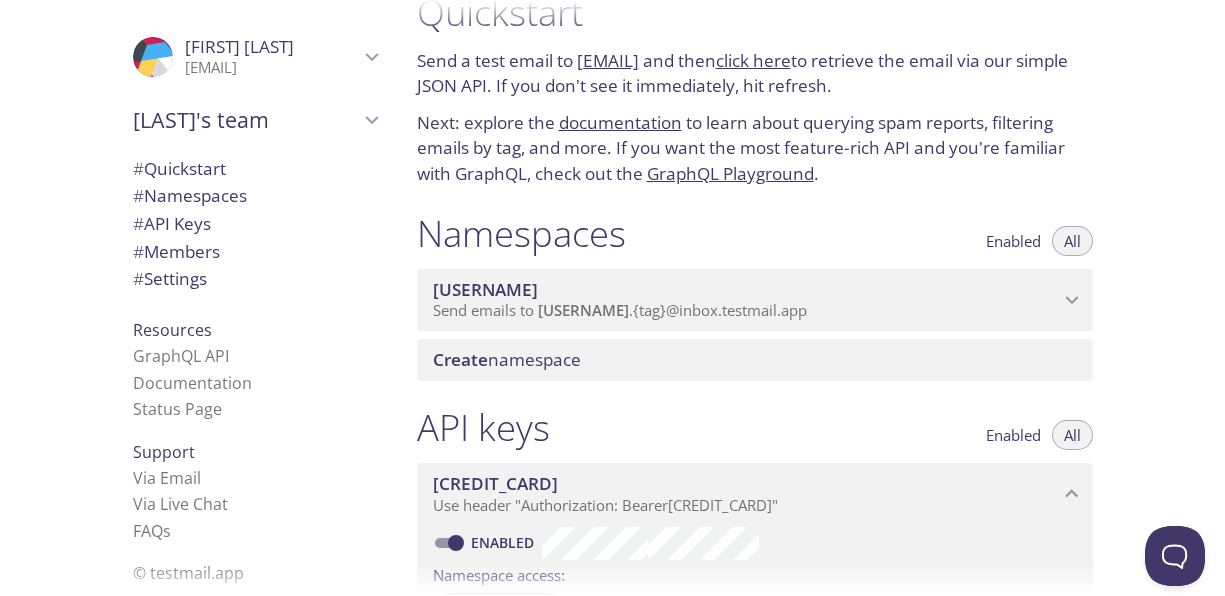 click on "[USERNAME]" at bounding box center [485, 289] 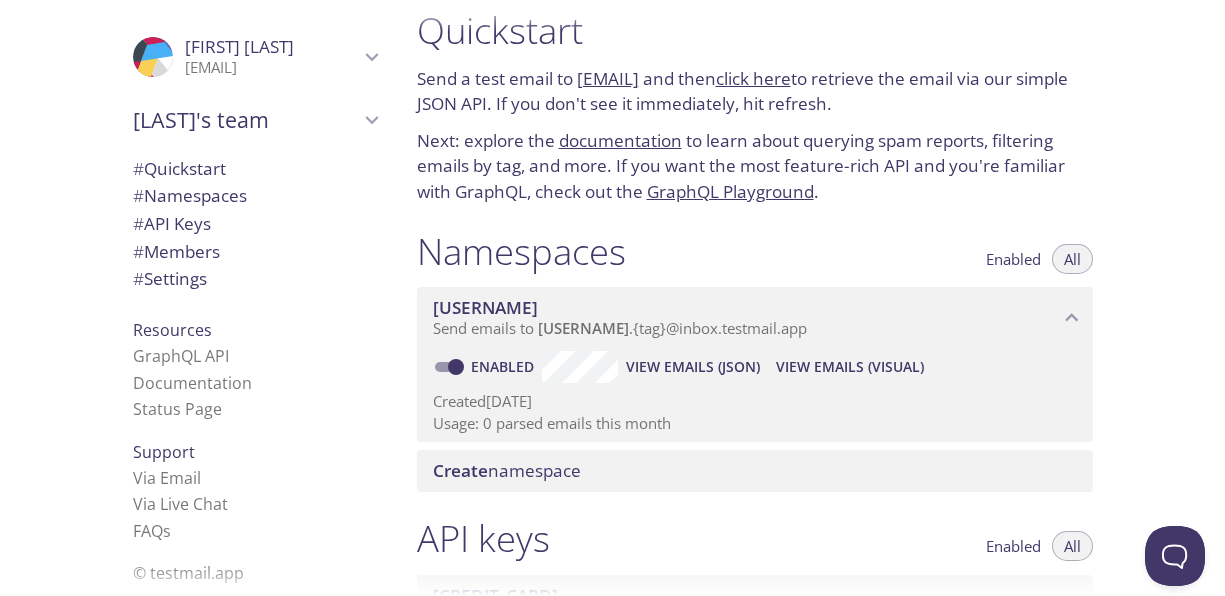 scroll, scrollTop: 25, scrollLeft: 0, axis: vertical 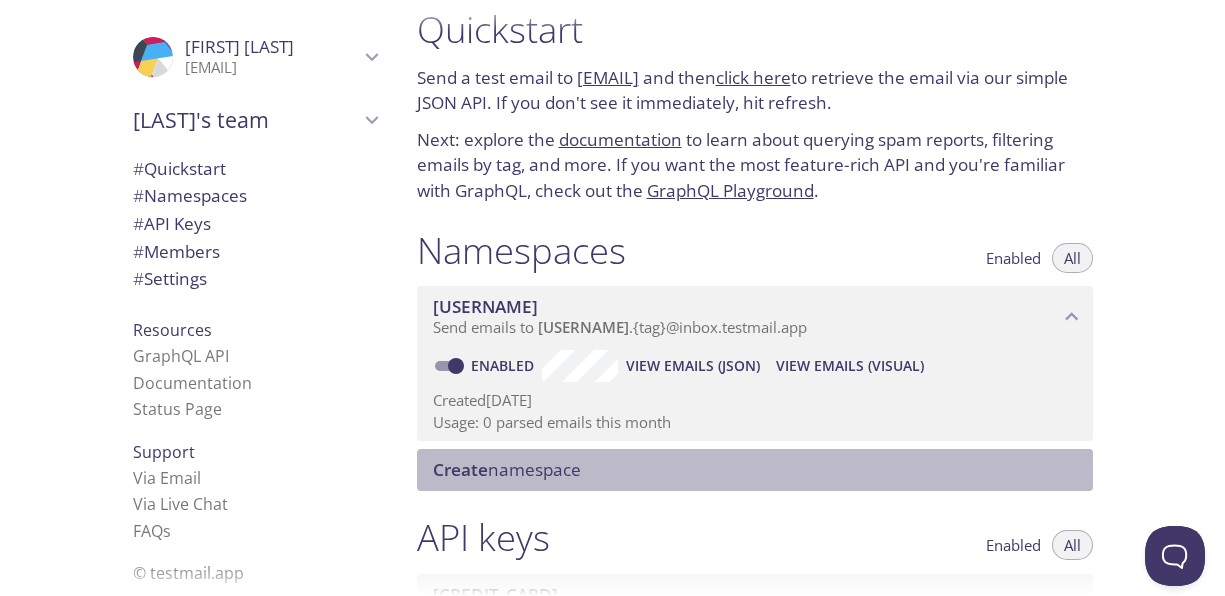 click on "Create  namespace" at bounding box center [507, 469] 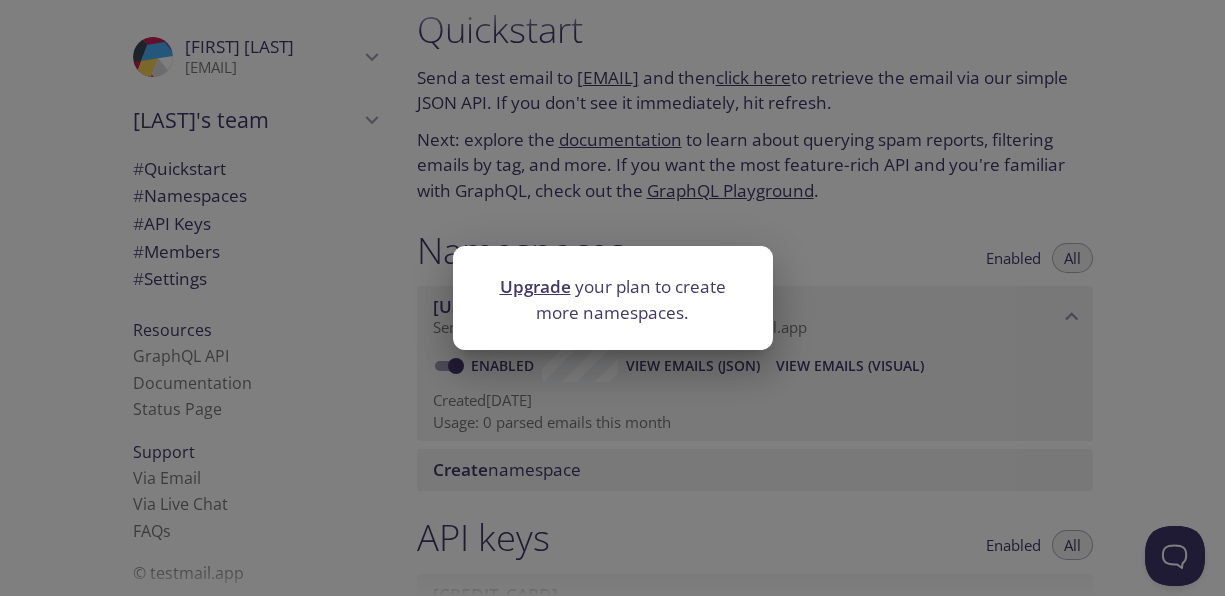 click on "Upgrade   your plan to create more namespaces." at bounding box center (612, 298) 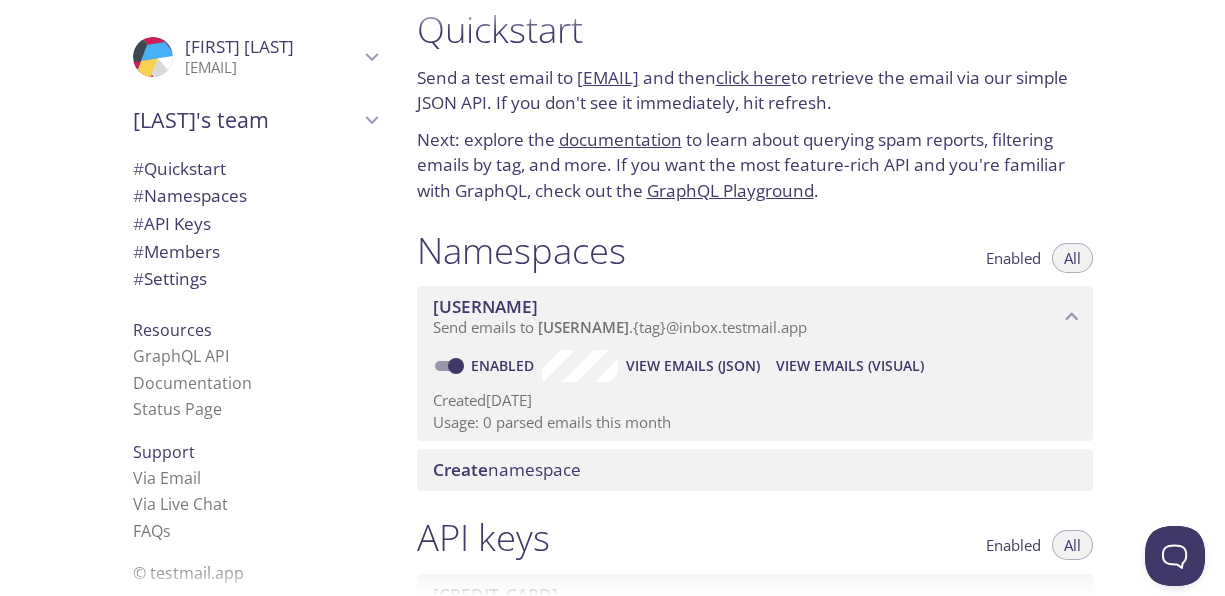 click on "Enabled" at bounding box center (456, 366) 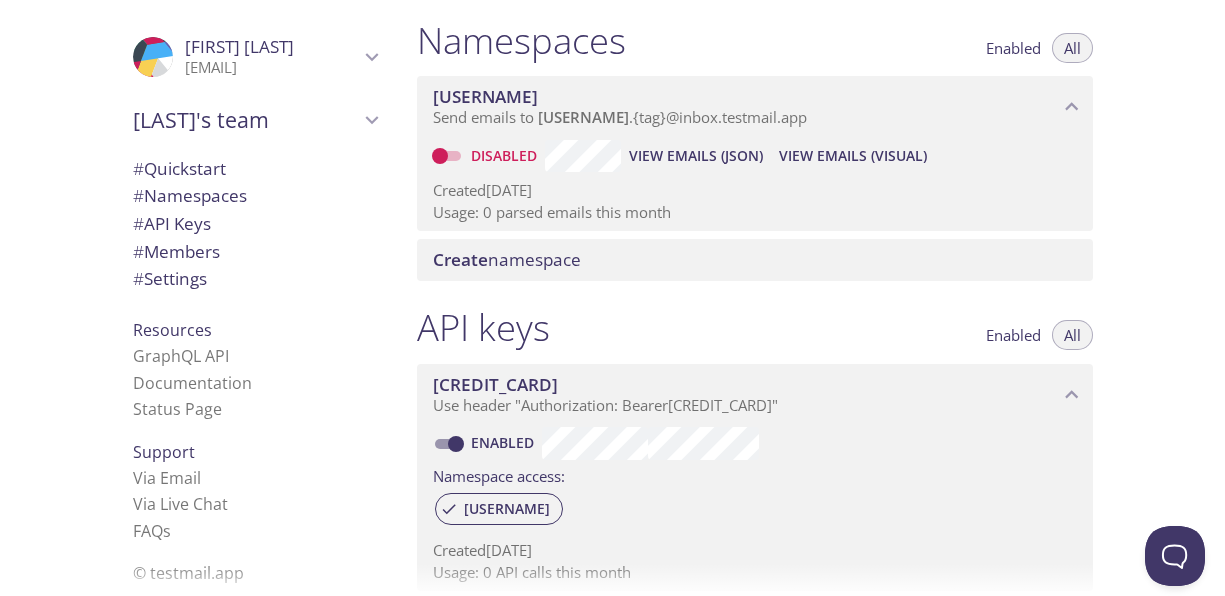 scroll, scrollTop: 322, scrollLeft: 0, axis: vertical 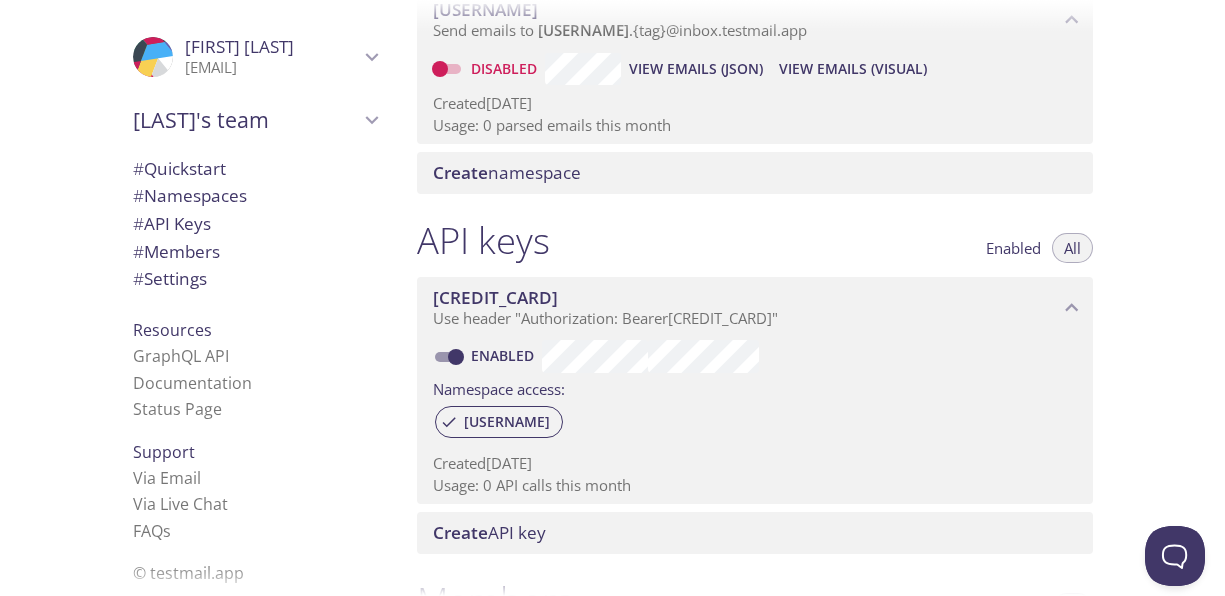 click on "Create  namespace" at bounding box center [507, 172] 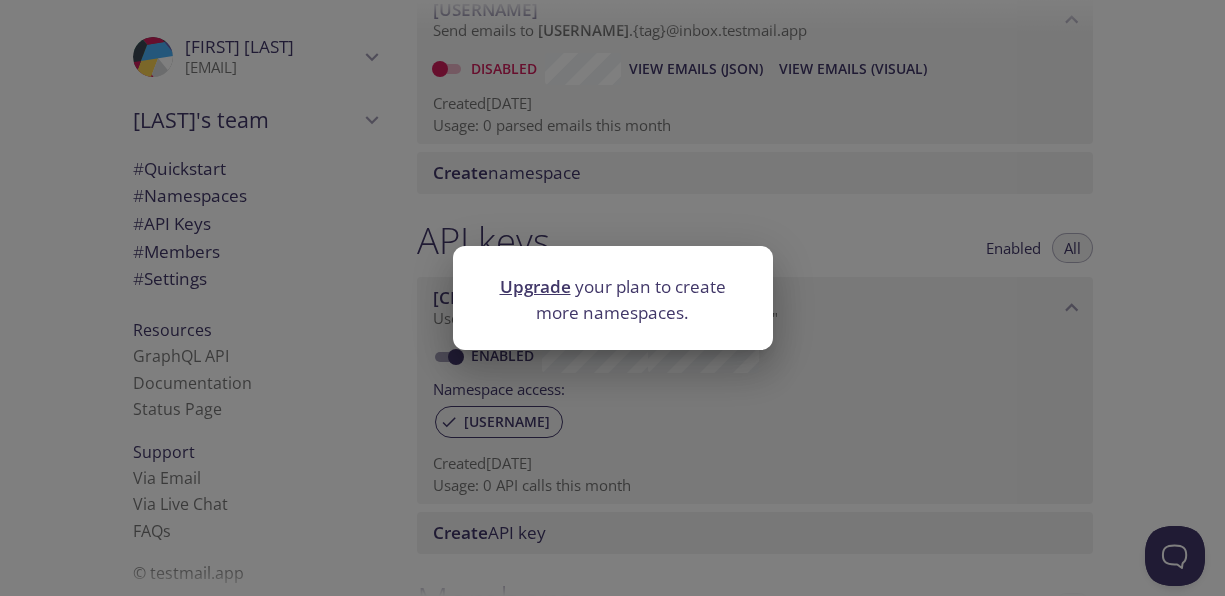 click on "Upgrade   your plan to create more namespaces." at bounding box center (612, 298) 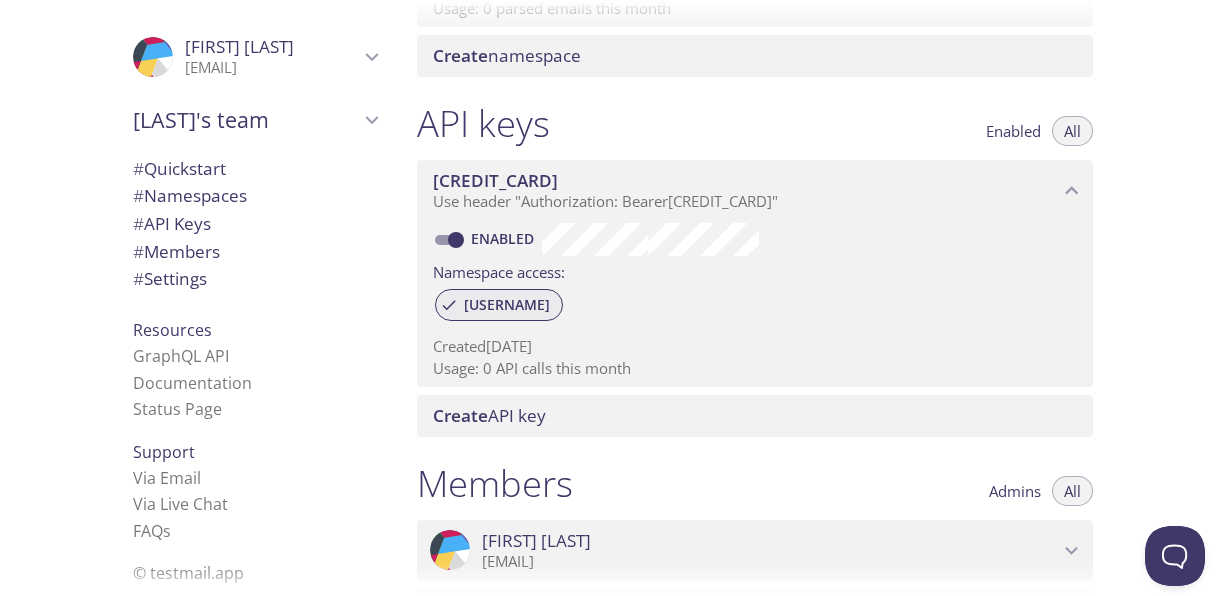 scroll, scrollTop: 439, scrollLeft: 0, axis: vertical 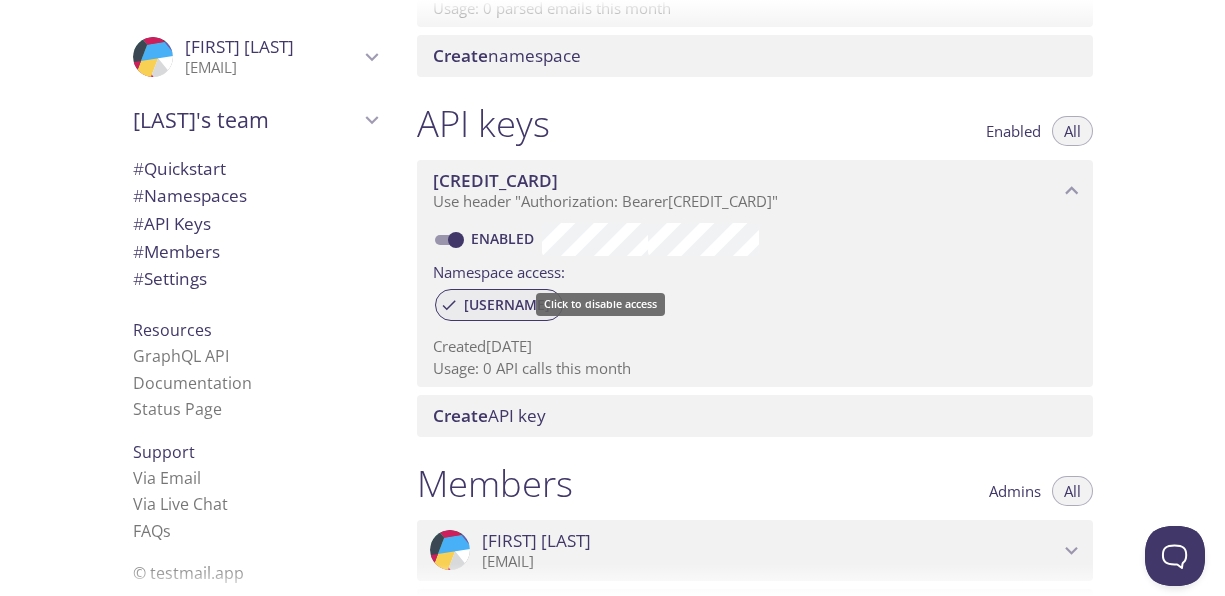 click on "[USERNAME]" at bounding box center [507, 305] 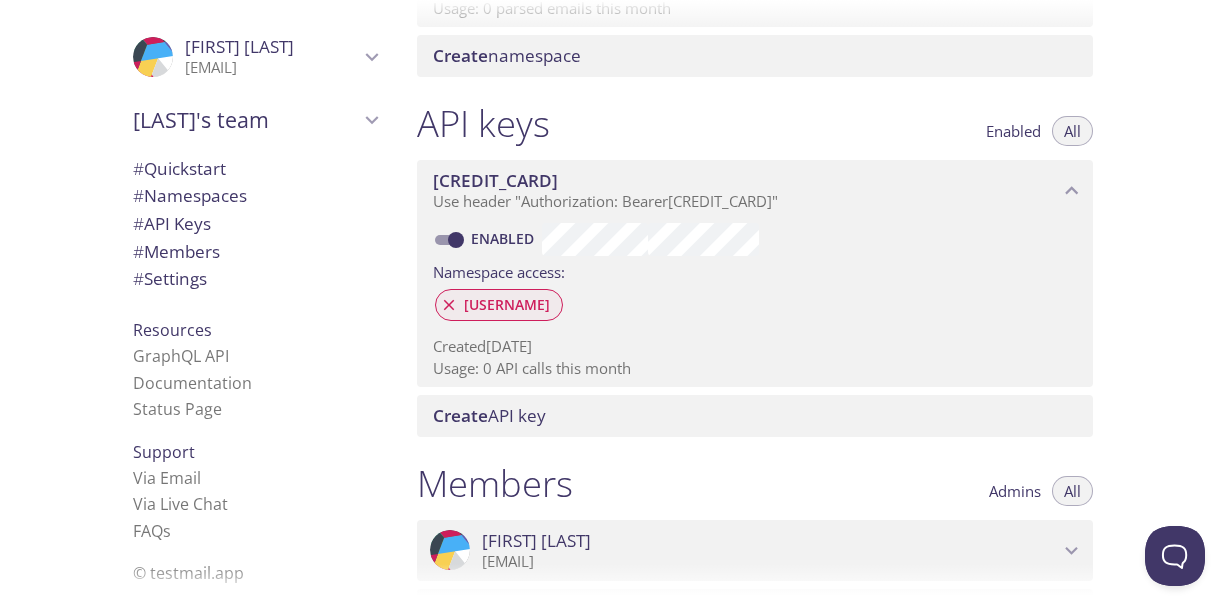 scroll, scrollTop: 0, scrollLeft: 0, axis: both 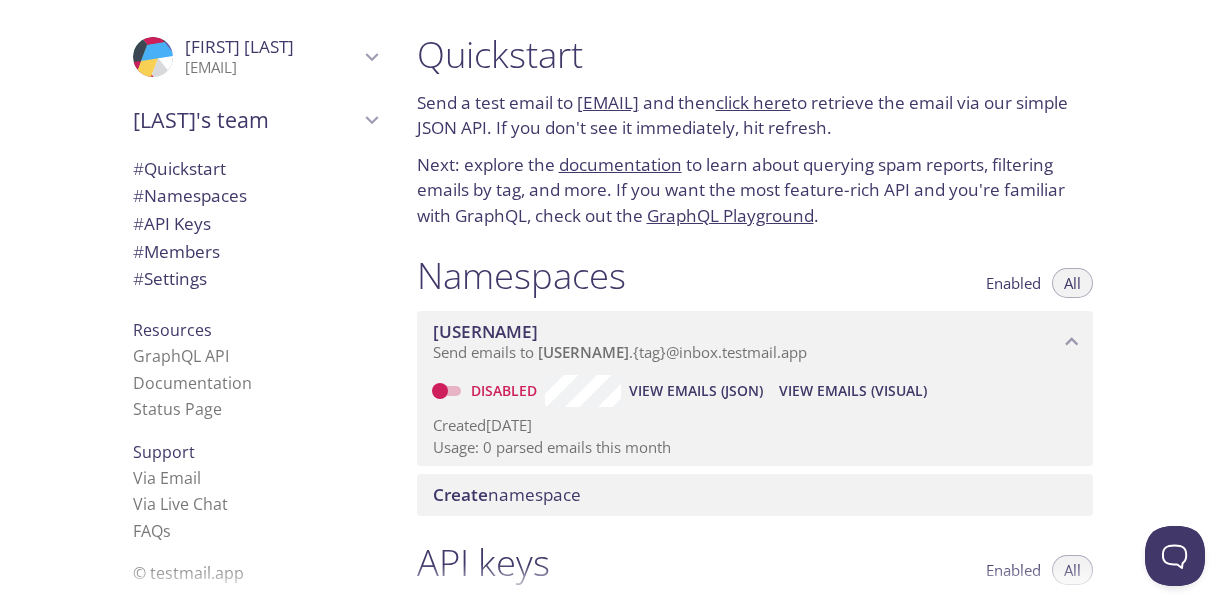 click on "[USERNAME]" at bounding box center [746, 332] 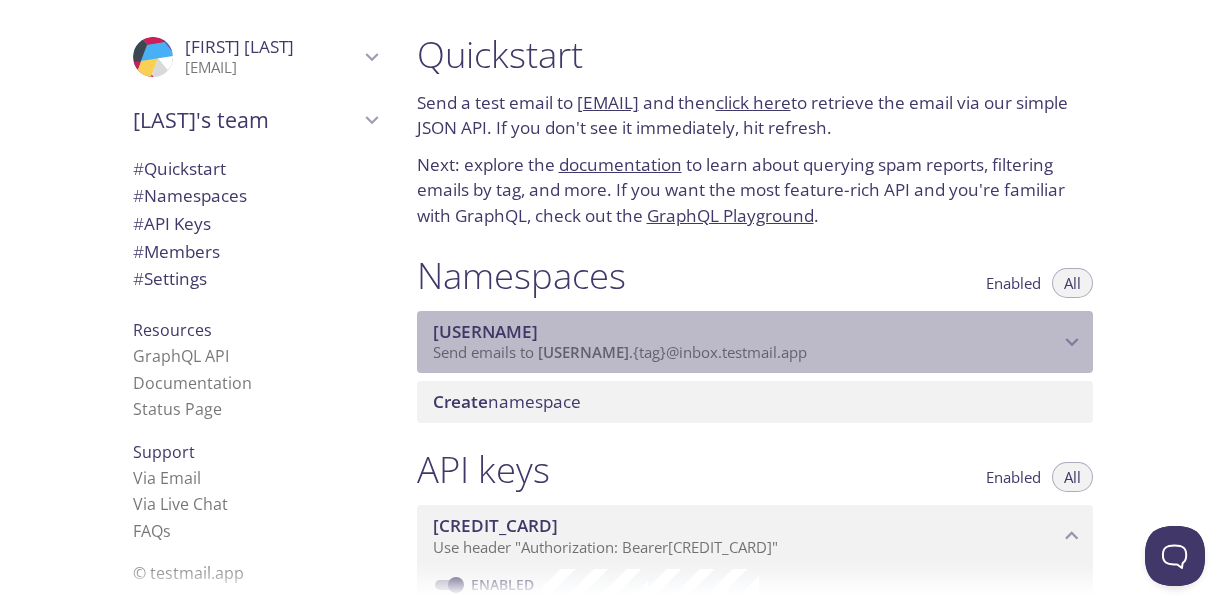 click on "[USERNAME]" at bounding box center [746, 332] 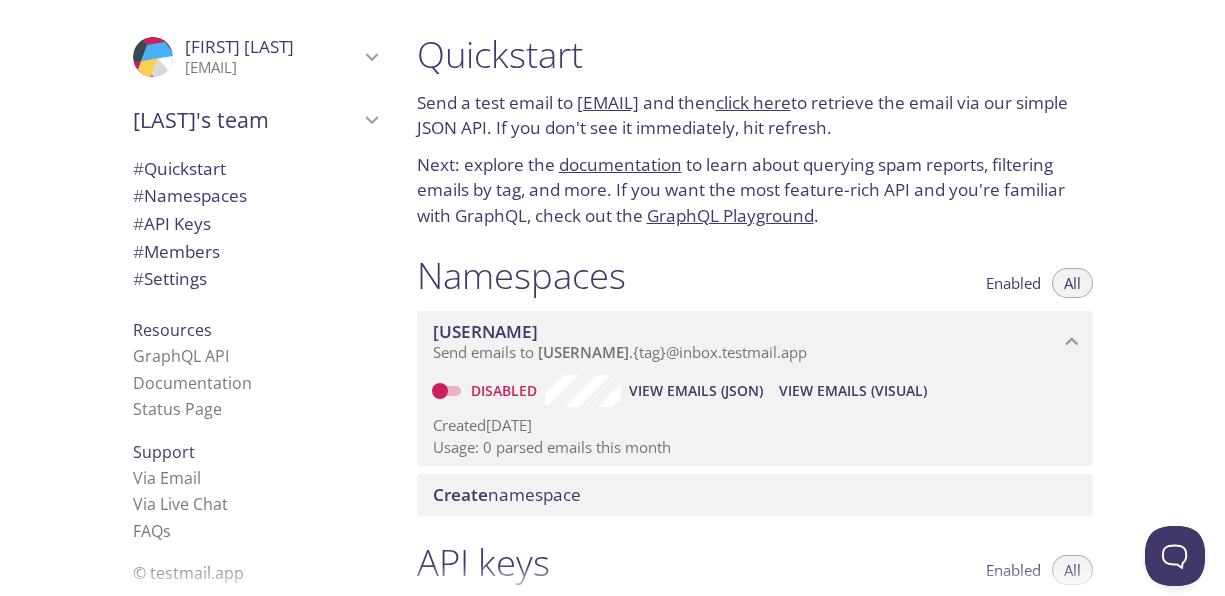 click on "Usage: 0 parsed emails this month" at bounding box center [755, 447] 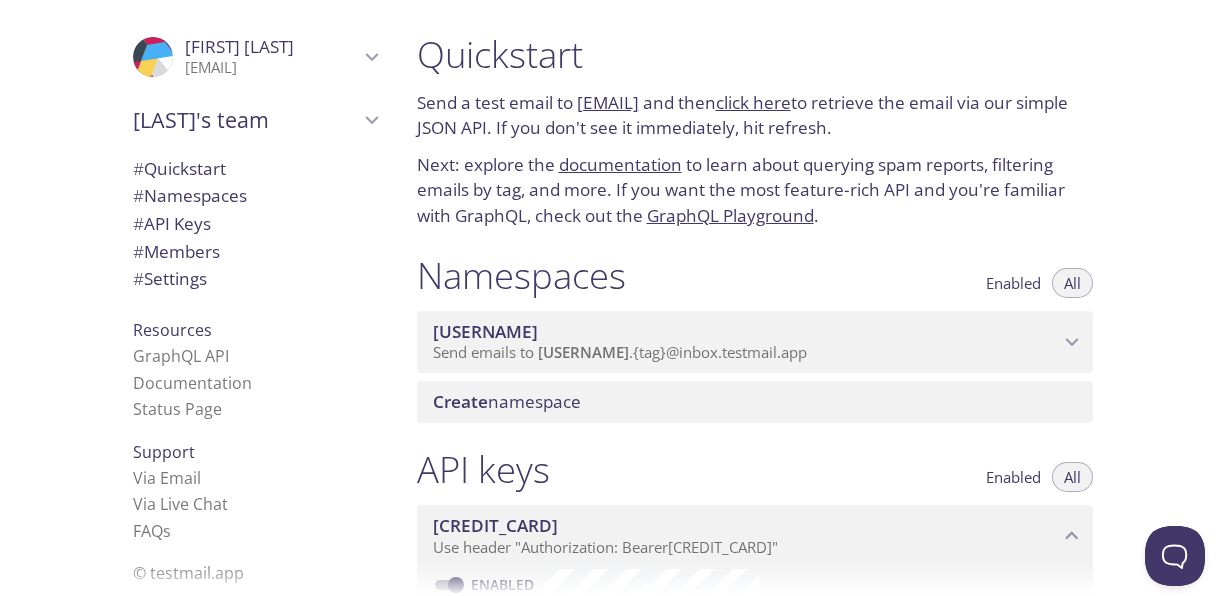 drag, startPoint x: 737, startPoint y: 330, endPoint x: 653, endPoint y: 332, distance: 84.0238 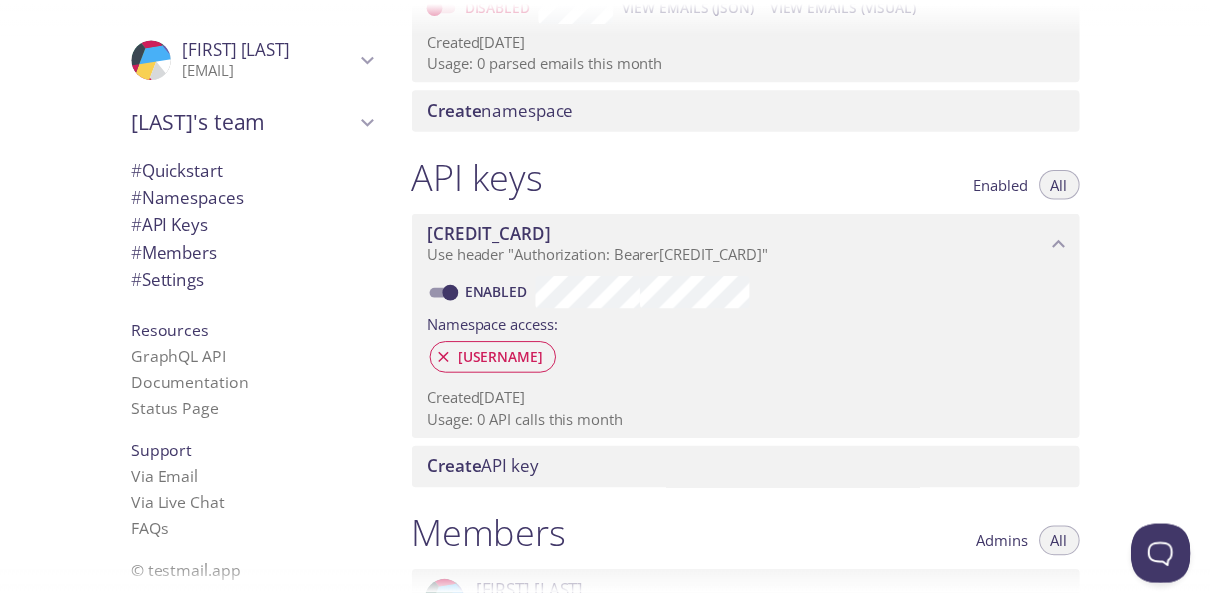 scroll, scrollTop: 826, scrollLeft: 0, axis: vertical 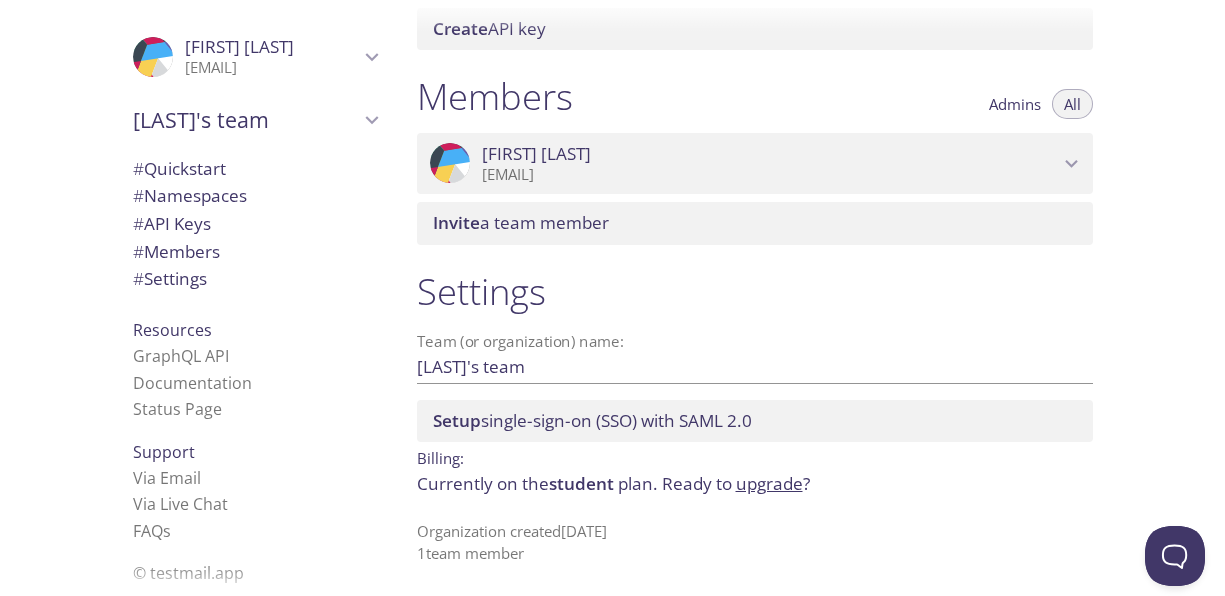 click on "upgrade" at bounding box center (769, 483) 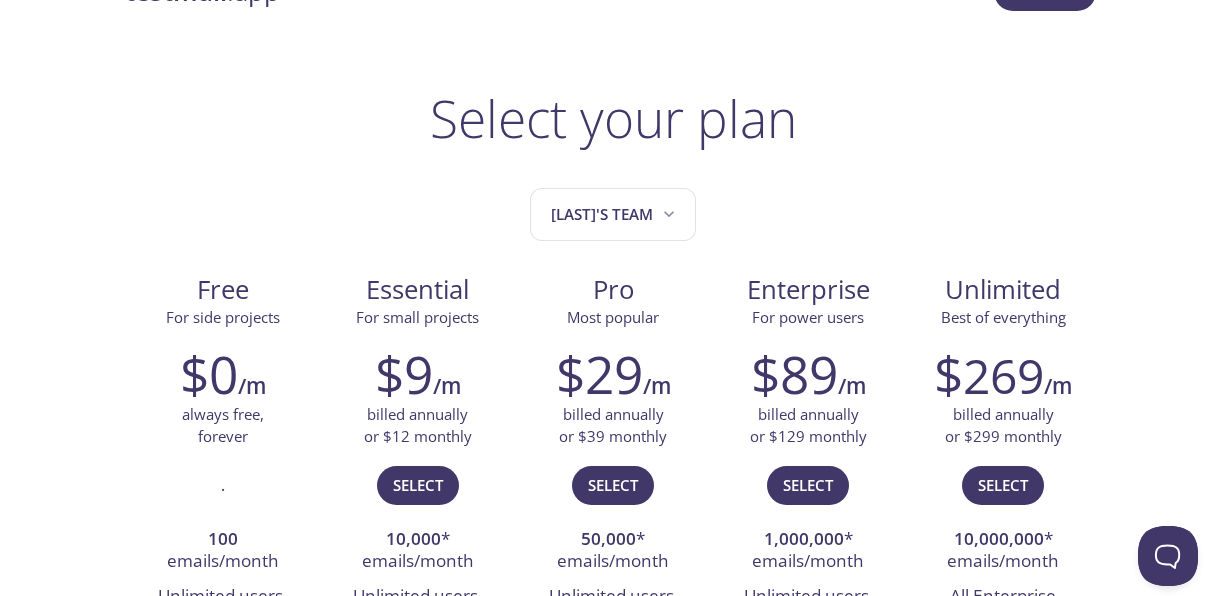 scroll, scrollTop: 0, scrollLeft: 0, axis: both 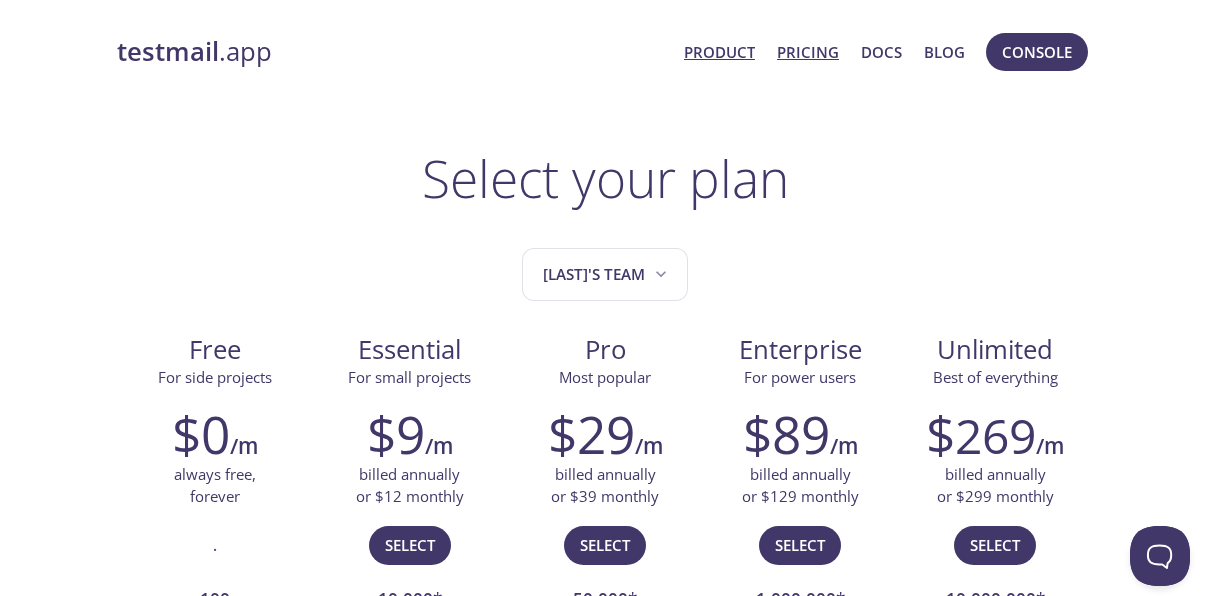 click on "Product" at bounding box center (719, 52) 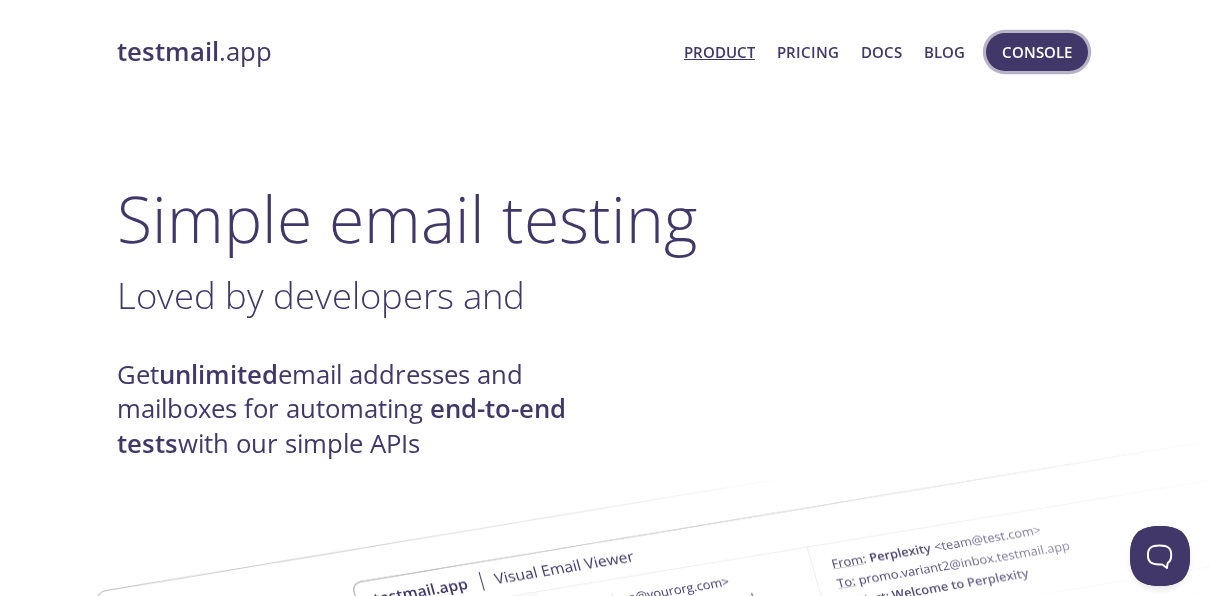 click on "Console" at bounding box center (1037, 52) 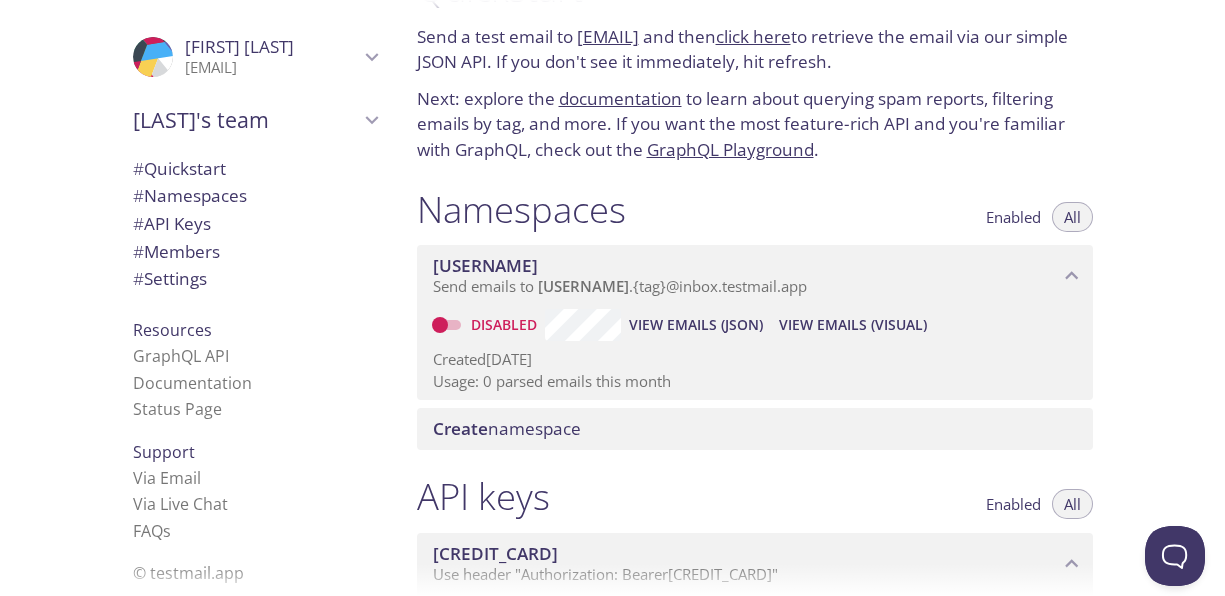 scroll, scrollTop: 0, scrollLeft: 0, axis: both 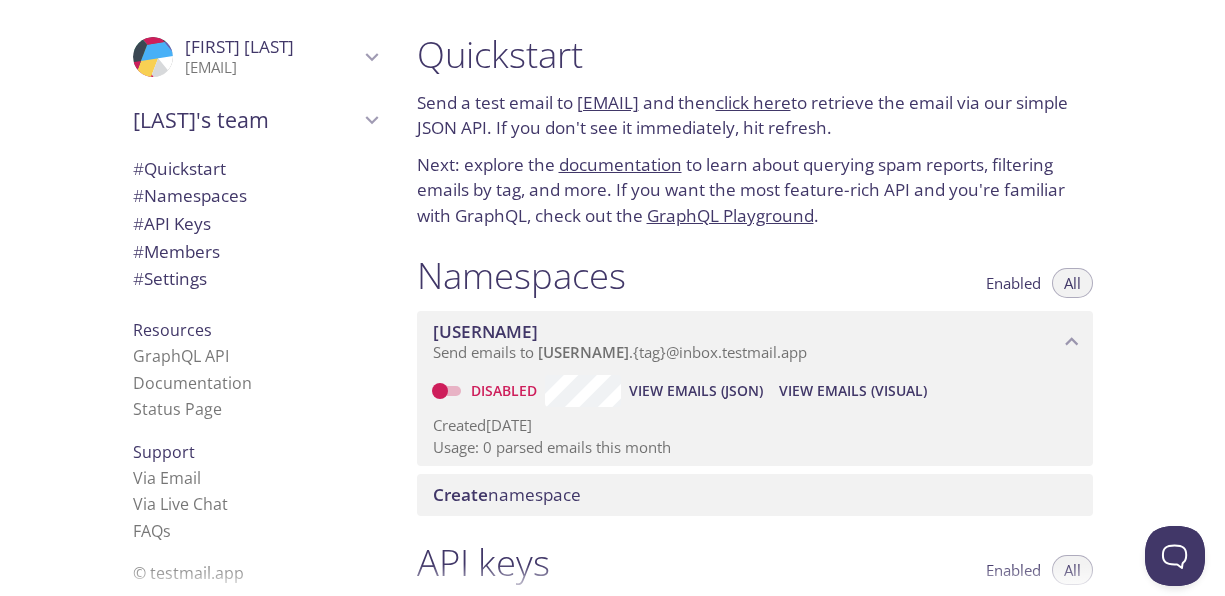 click on "documentation" at bounding box center [620, 164] 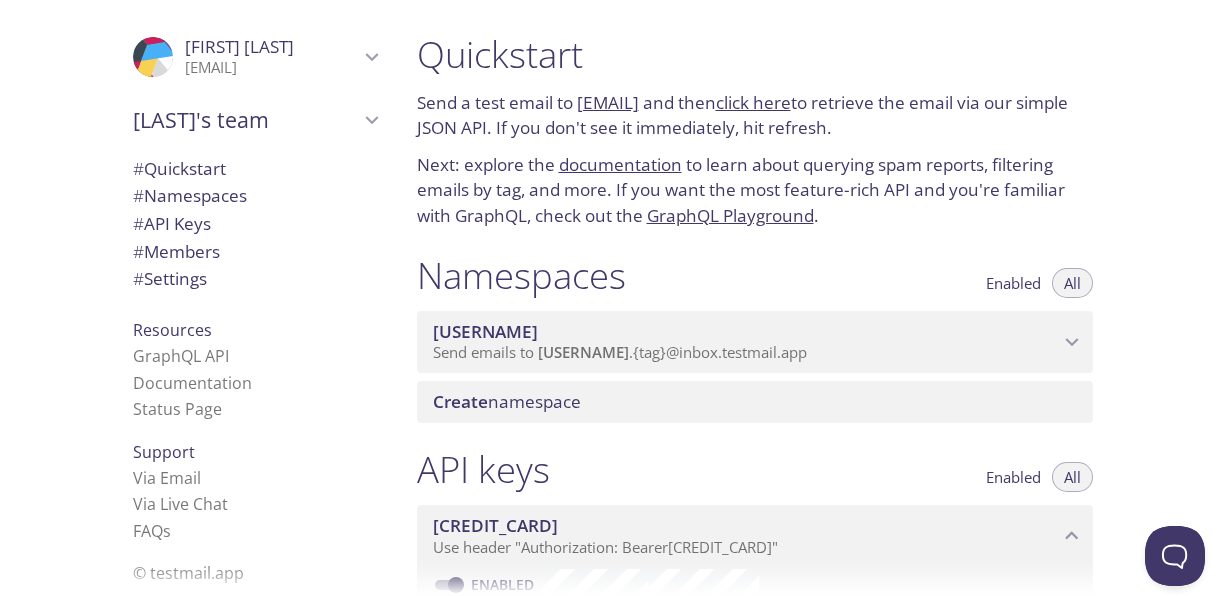 click on "[USERNAME]" at bounding box center (485, 331) 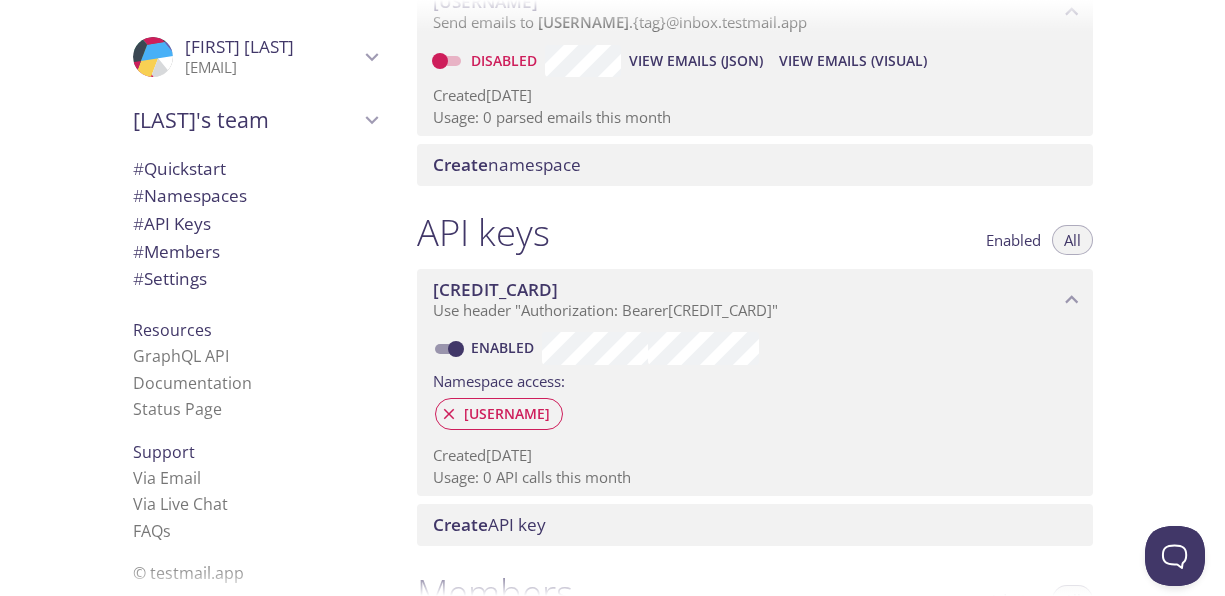 scroll, scrollTop: 422, scrollLeft: 0, axis: vertical 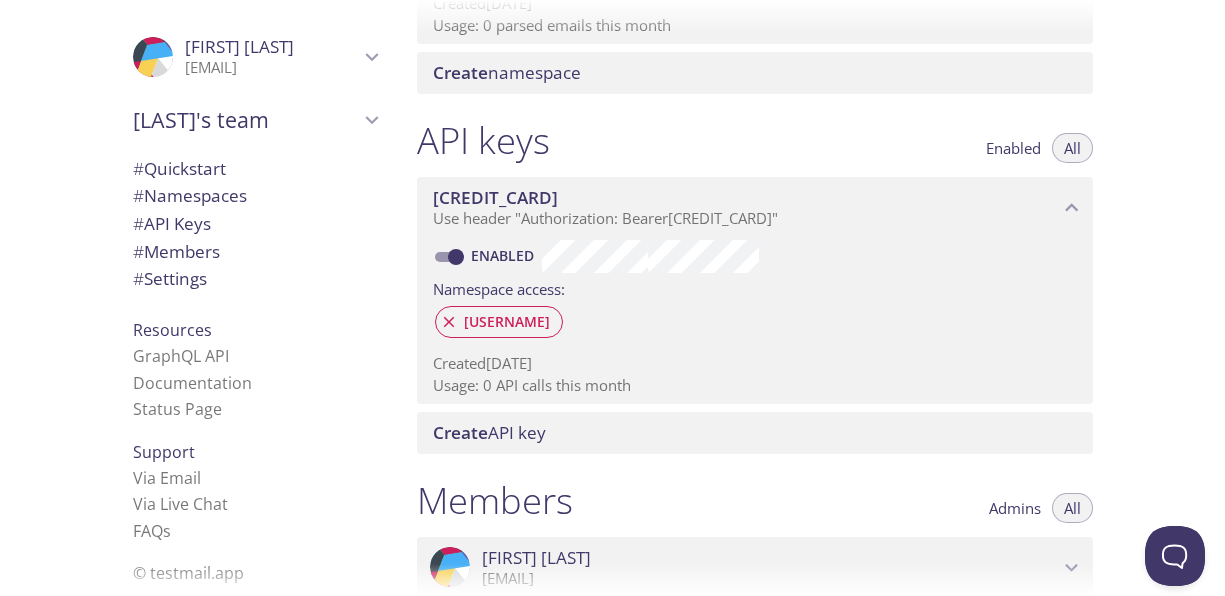 click on "Create  API key" at bounding box center [489, 432] 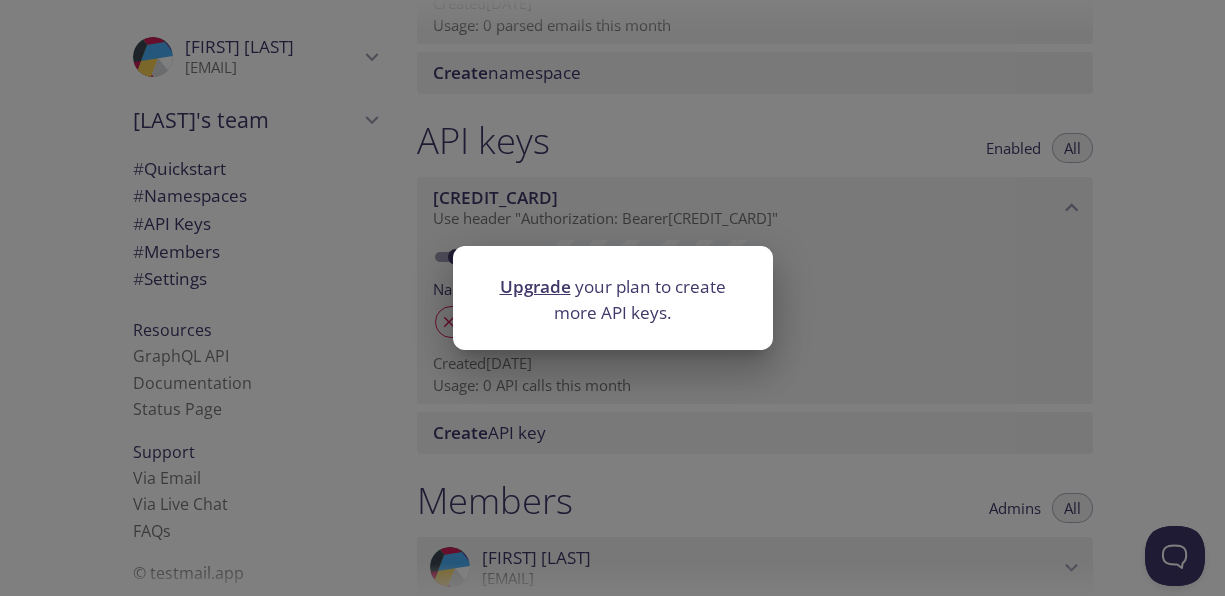 click on "Upgrade   your plan to create more API keys." at bounding box center [612, 298] 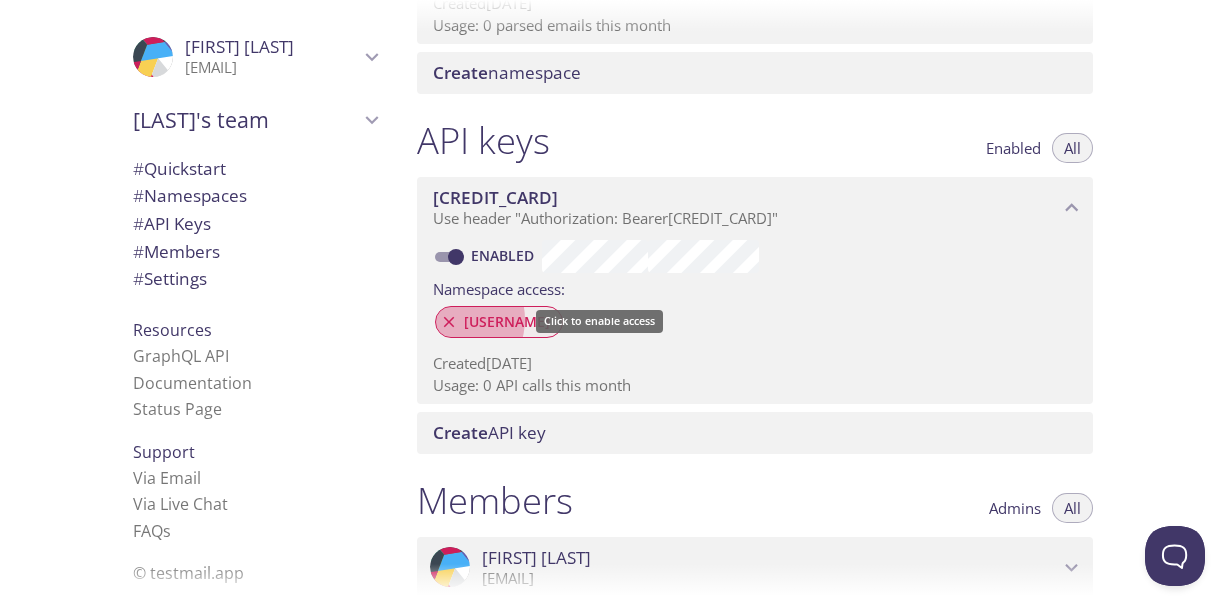 click on "[USERNAME]" at bounding box center [507, 322] 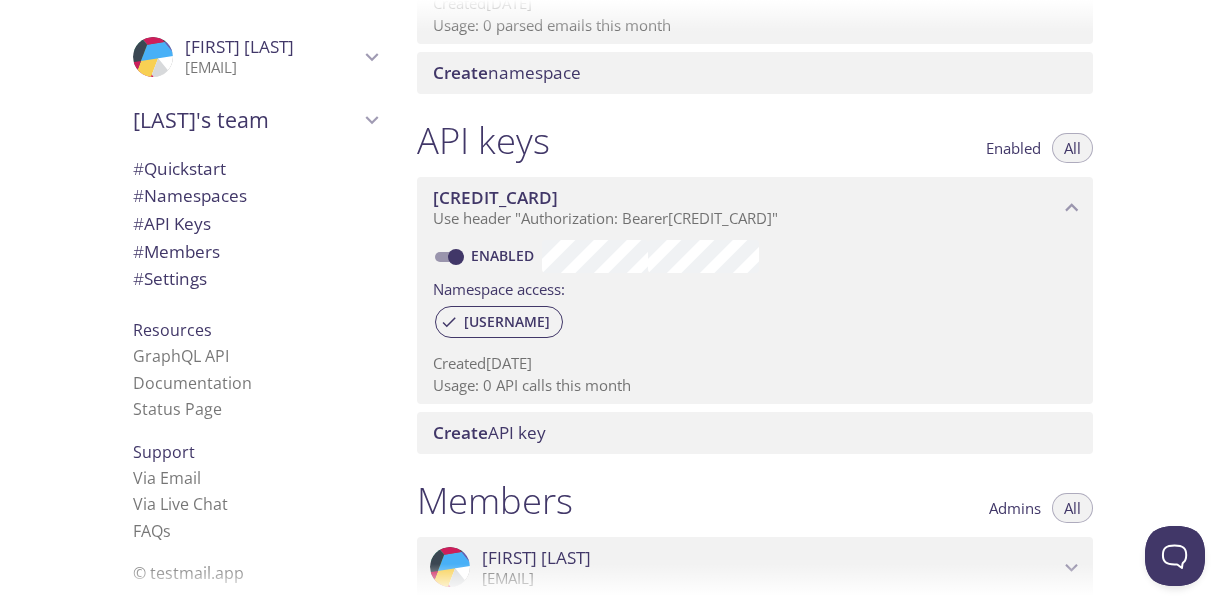 scroll, scrollTop: 221, scrollLeft: 0, axis: vertical 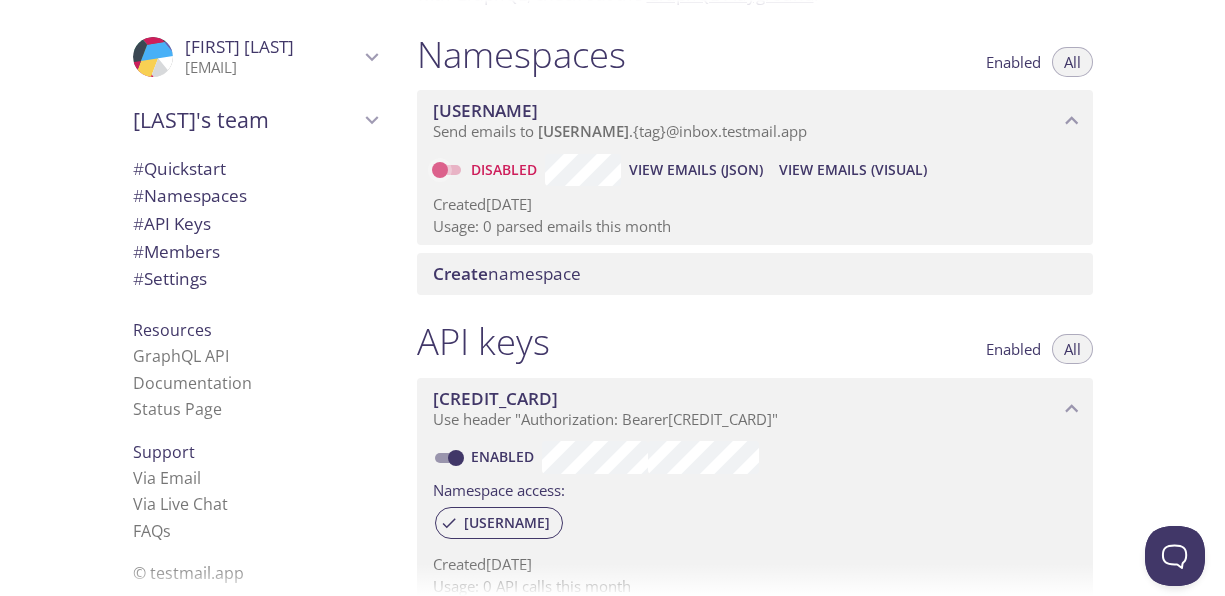 click on "Disabled" at bounding box center (440, 170) 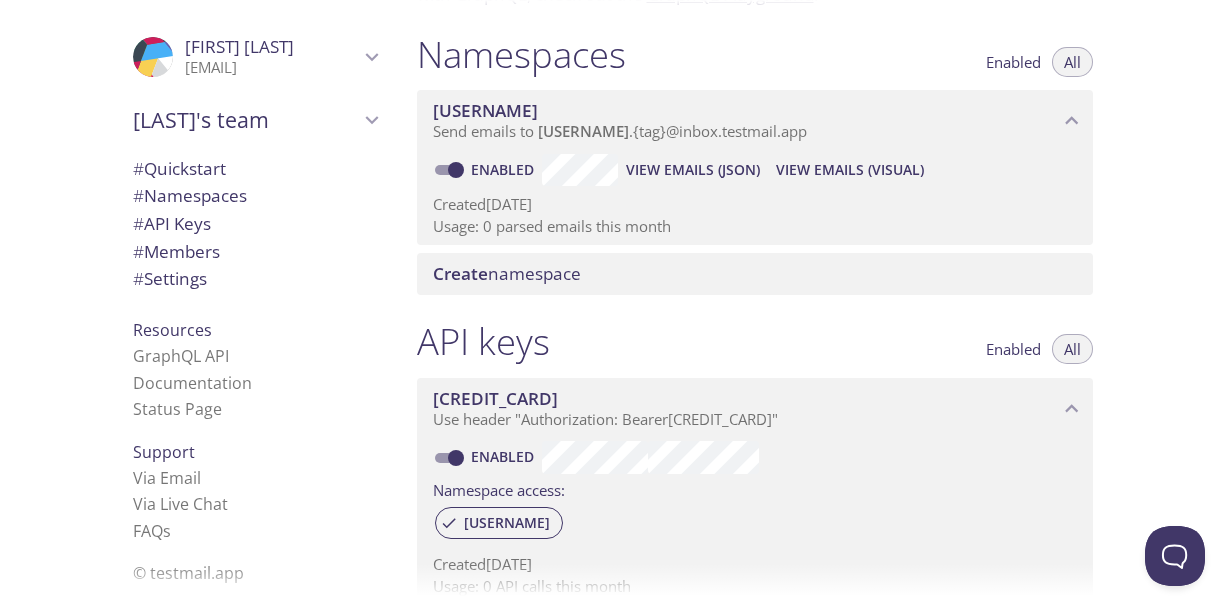 click on "[USERNAME]" at bounding box center (485, 110) 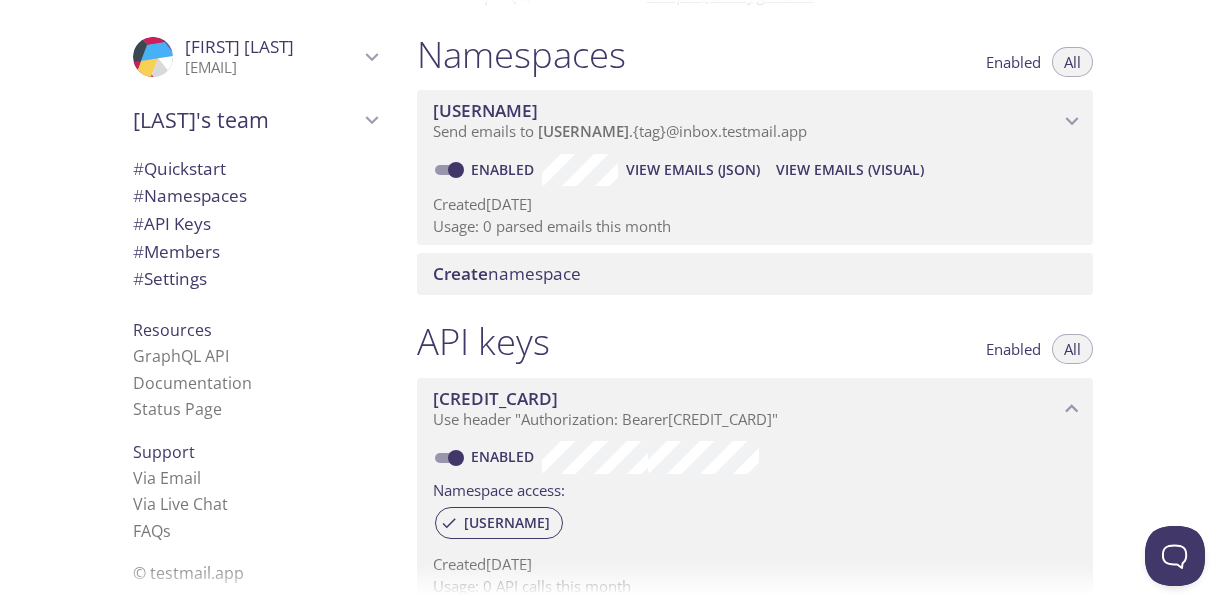 click on "[USERNAME]" at bounding box center (485, 110) 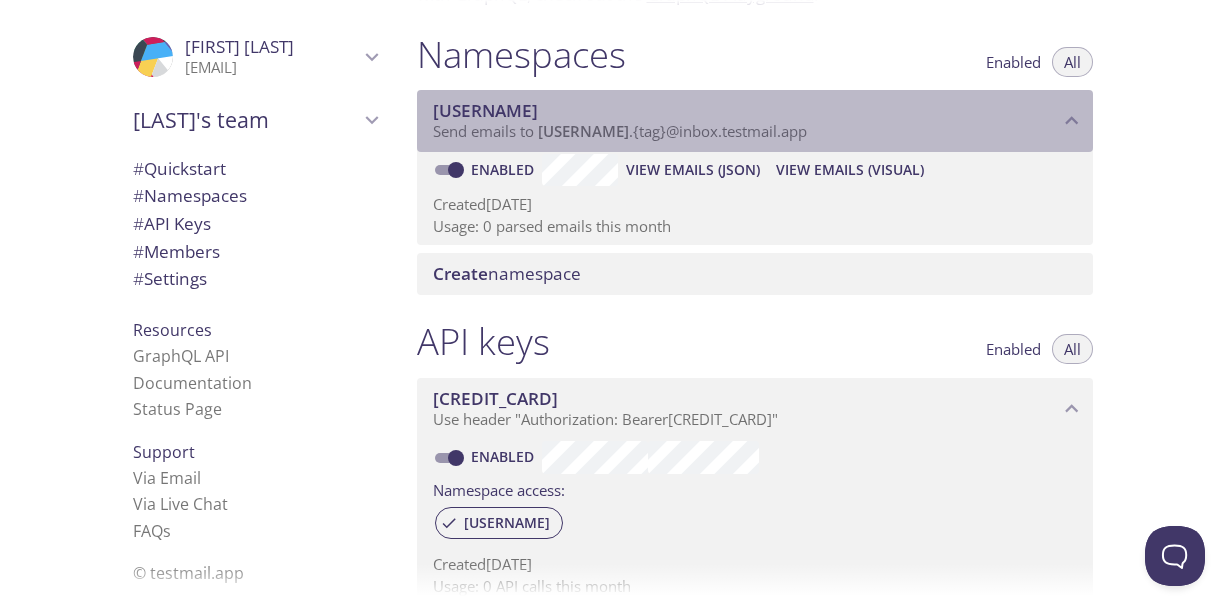 click on "[USERNAME]" at bounding box center (485, 110) 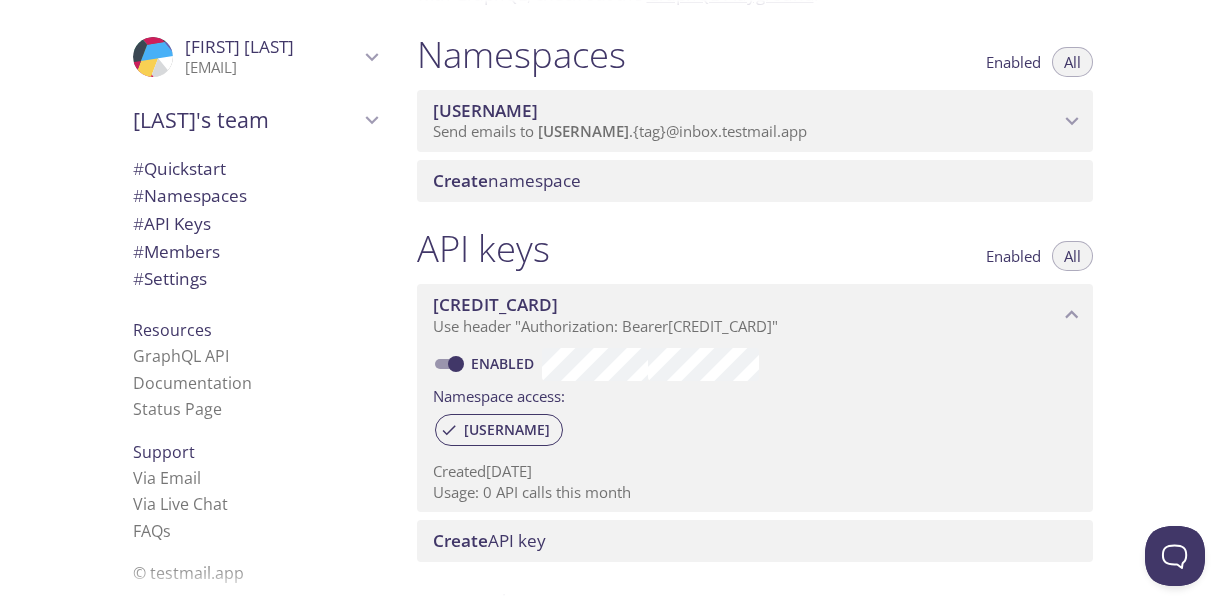 click on "[USERNAME]" at bounding box center [485, 110] 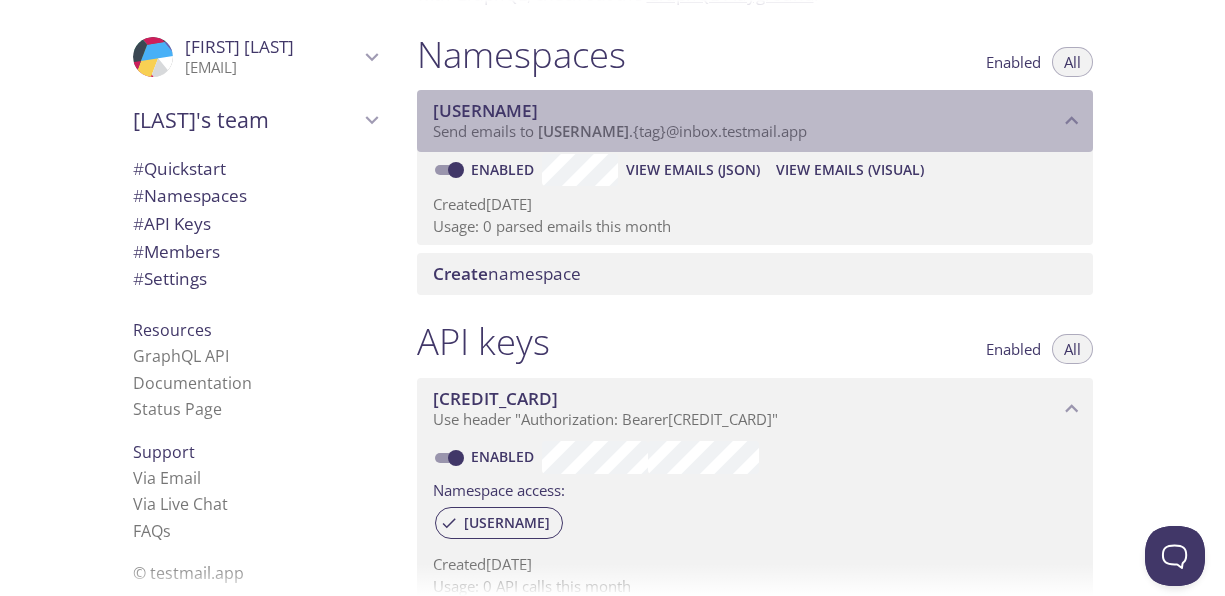 click on "Send emails to   [USERNAME] . {tag} @inbox.testmail.app" at bounding box center (620, 131) 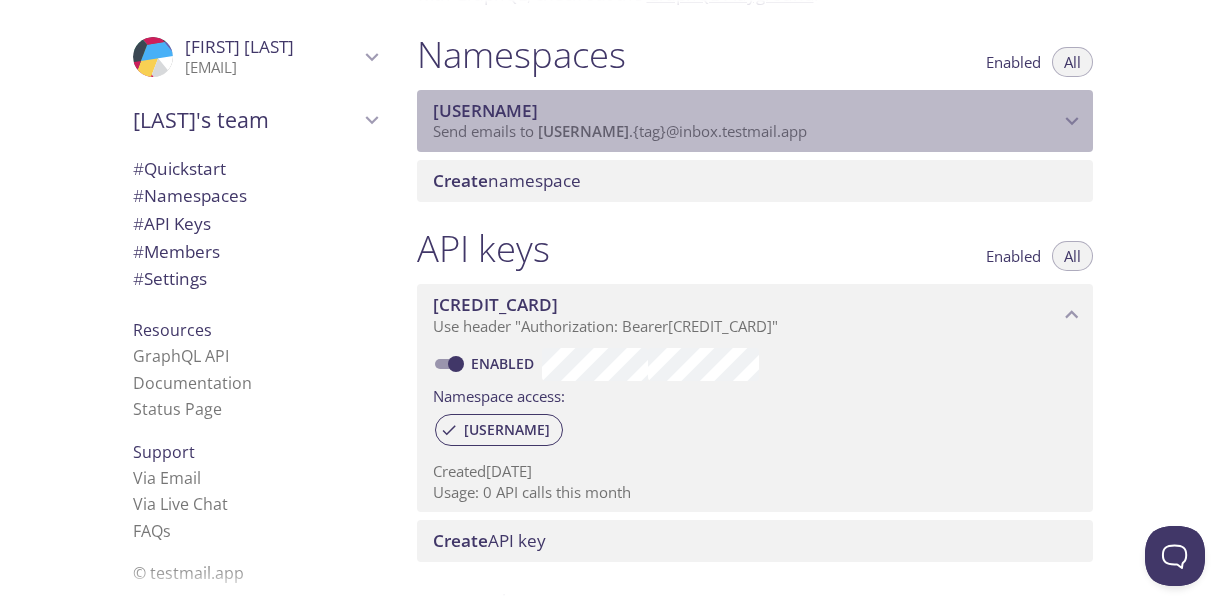 click on "[USERNAME]" at bounding box center (746, 111) 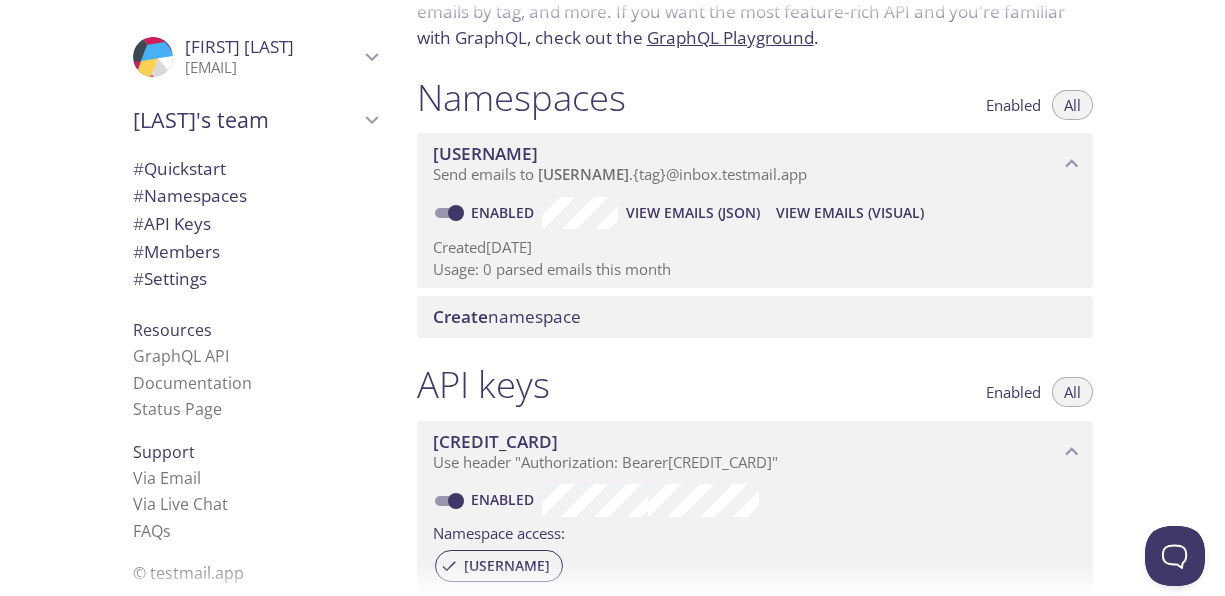 scroll, scrollTop: 172, scrollLeft: 0, axis: vertical 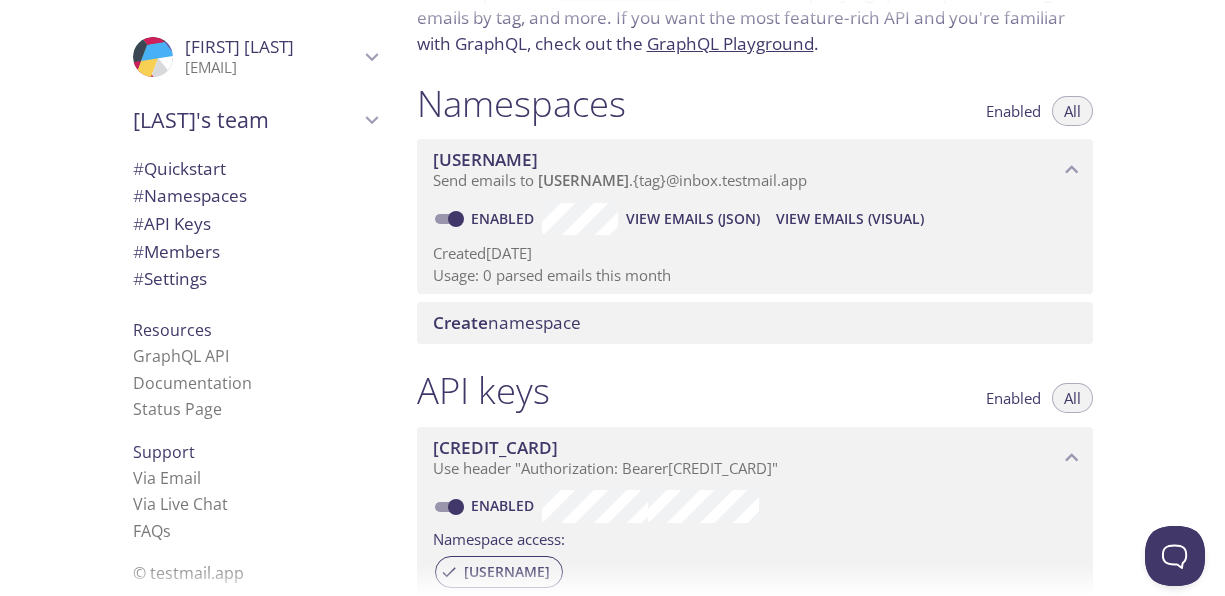 click on "View Emails (Visual)" at bounding box center [850, 219] 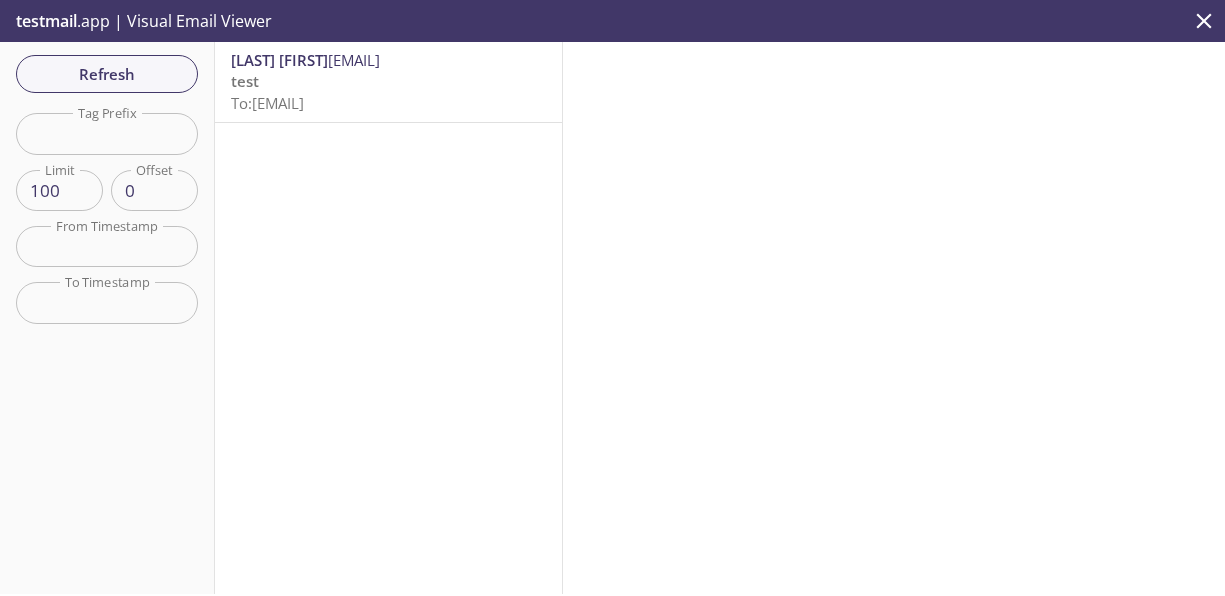click on "test To:  [EMAIL]" at bounding box center [388, 92] 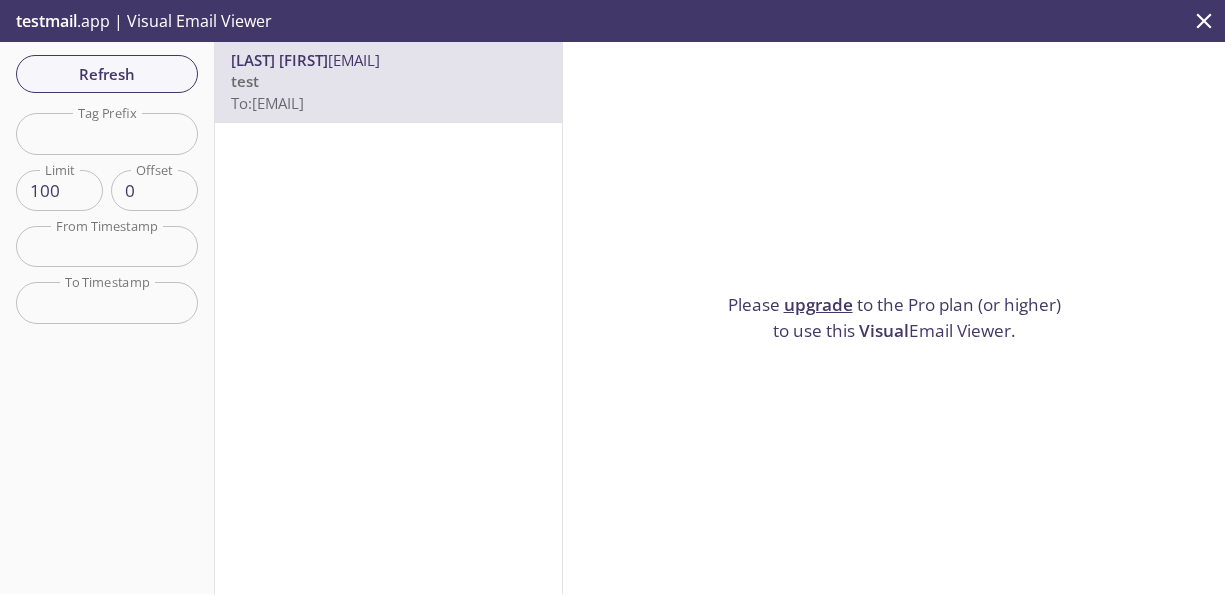 click on "test To:  [EMAIL]" at bounding box center (388, 92) 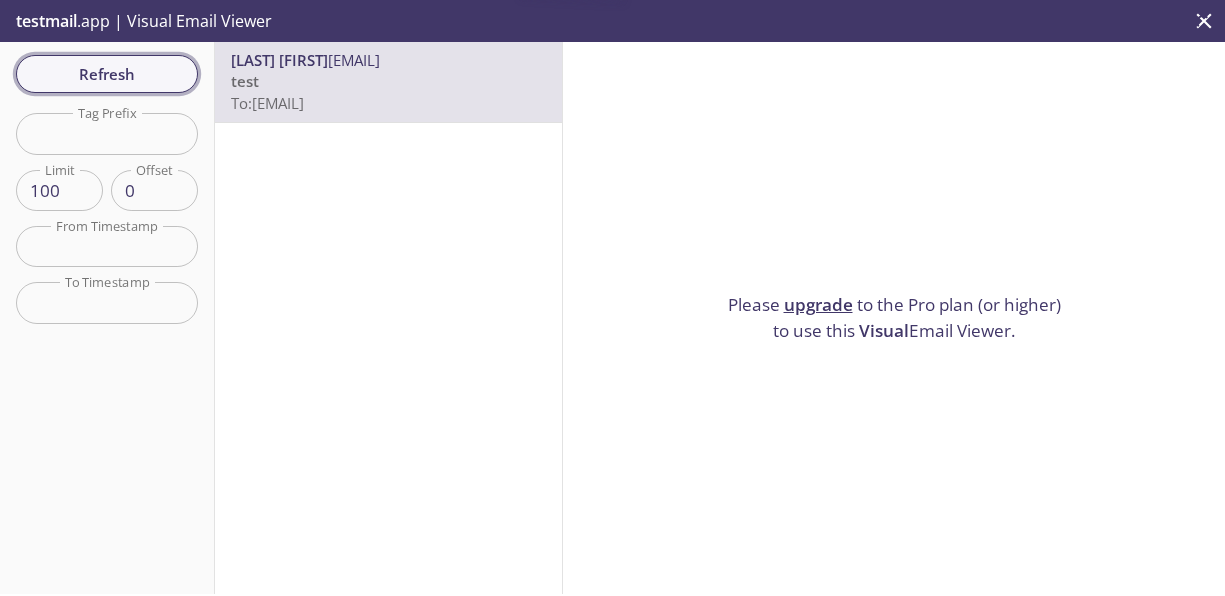 click on "Refresh" at bounding box center (107, 74) 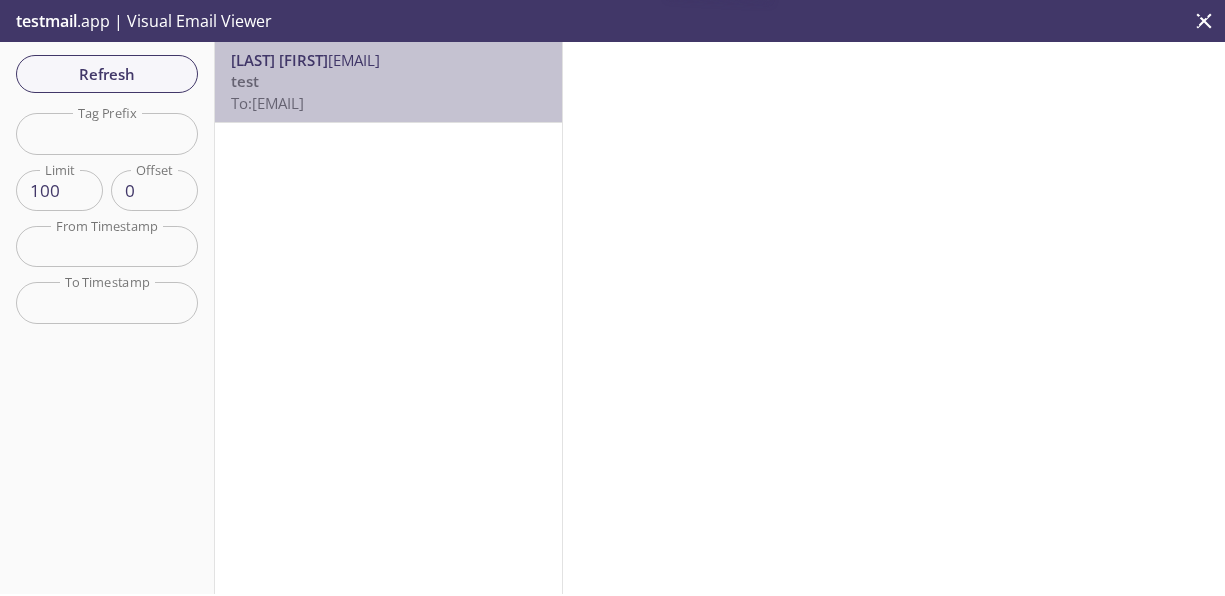 click on "test To:  [EMAIL]" at bounding box center [388, 92] 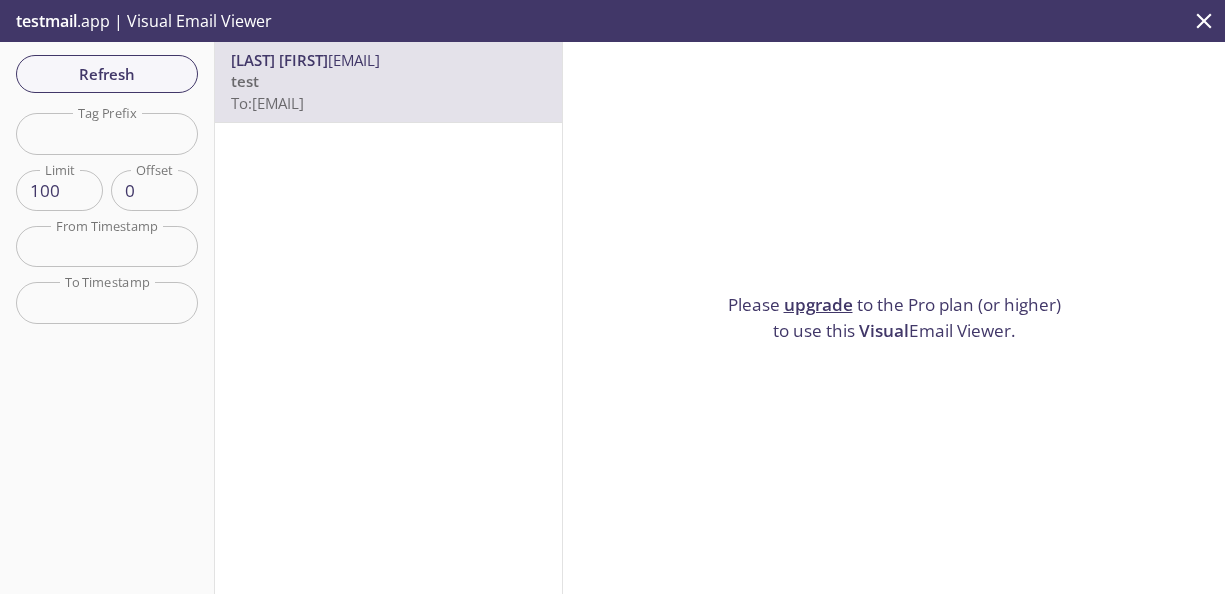 click 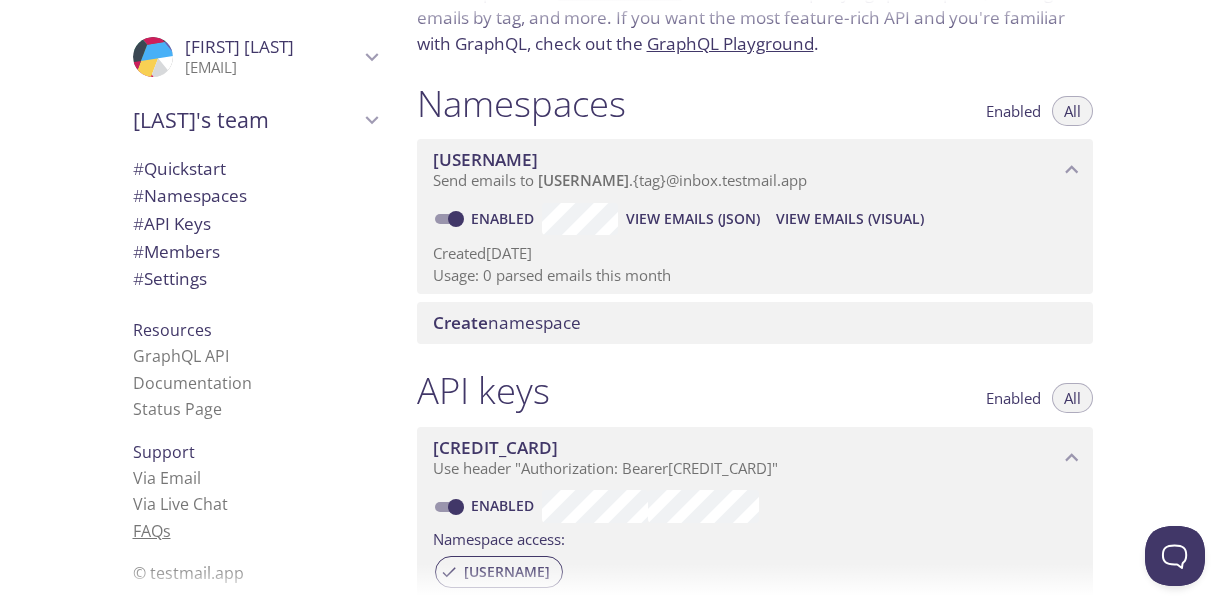 click on "FAQ s" at bounding box center [152, 531] 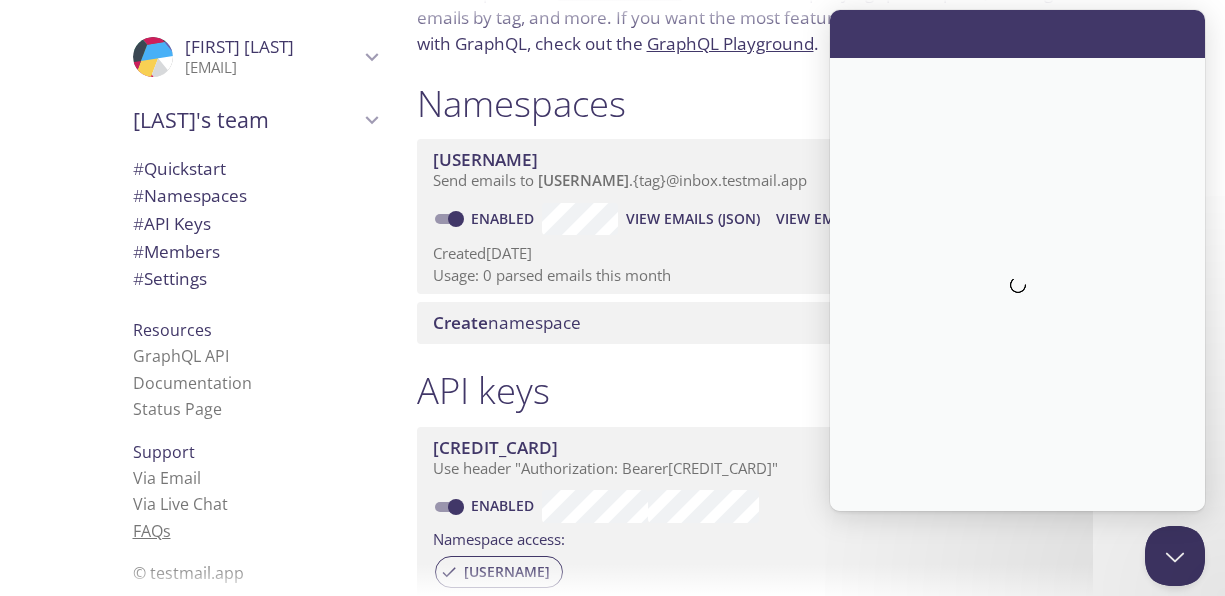 scroll, scrollTop: 0, scrollLeft: 0, axis: both 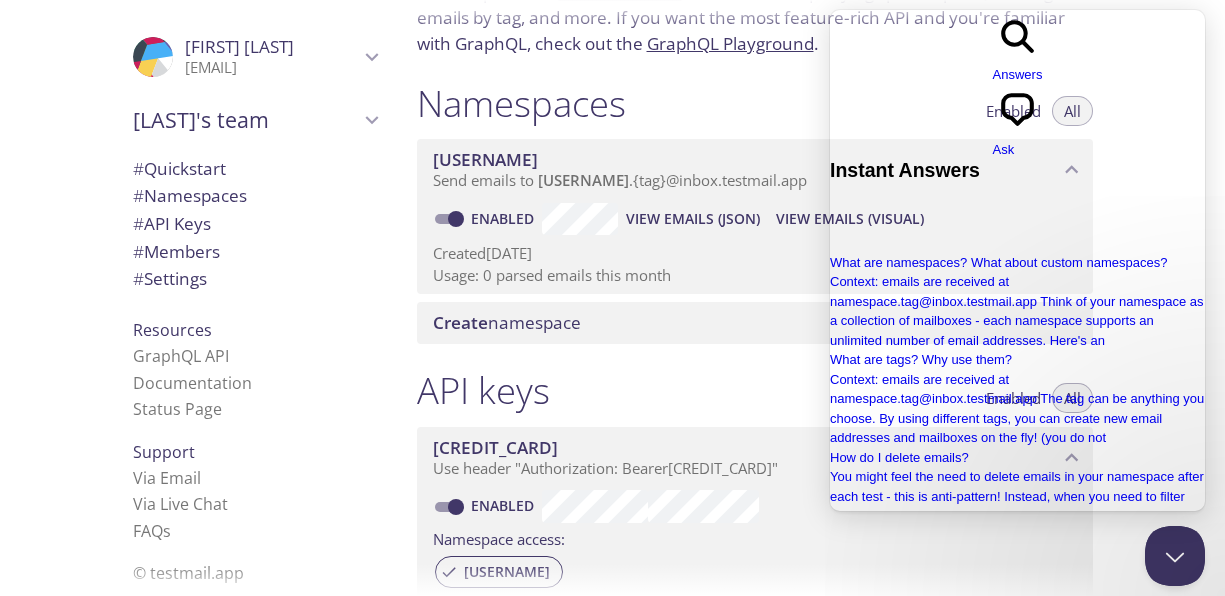 click on "chat-square Ask" at bounding box center (1018, 122) 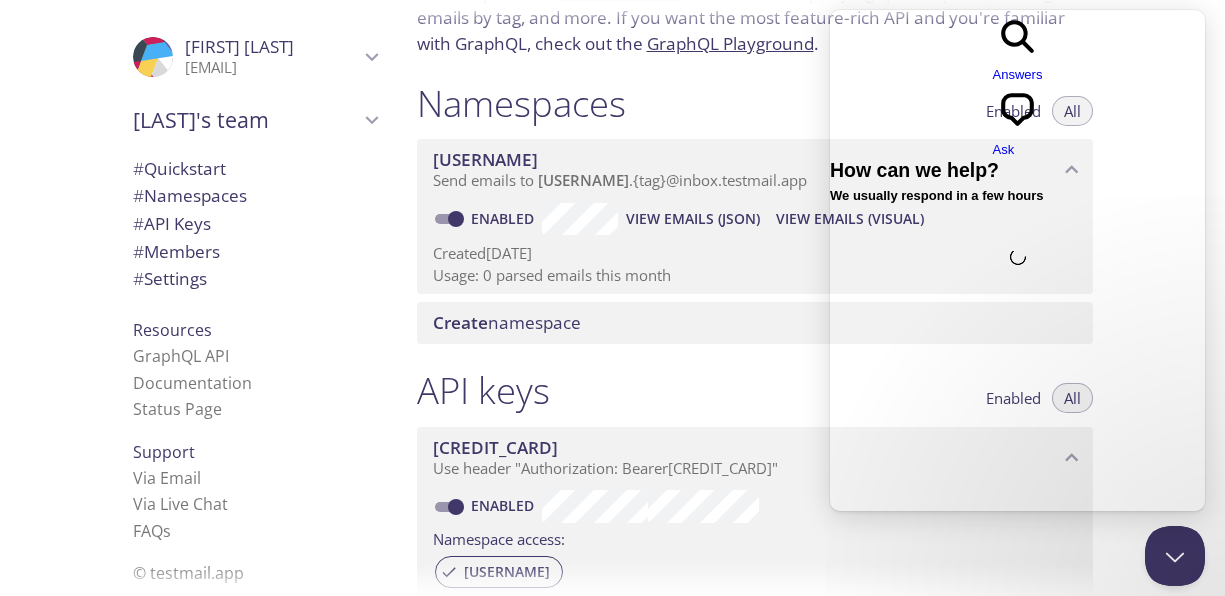 scroll, scrollTop: 0, scrollLeft: 0, axis: both 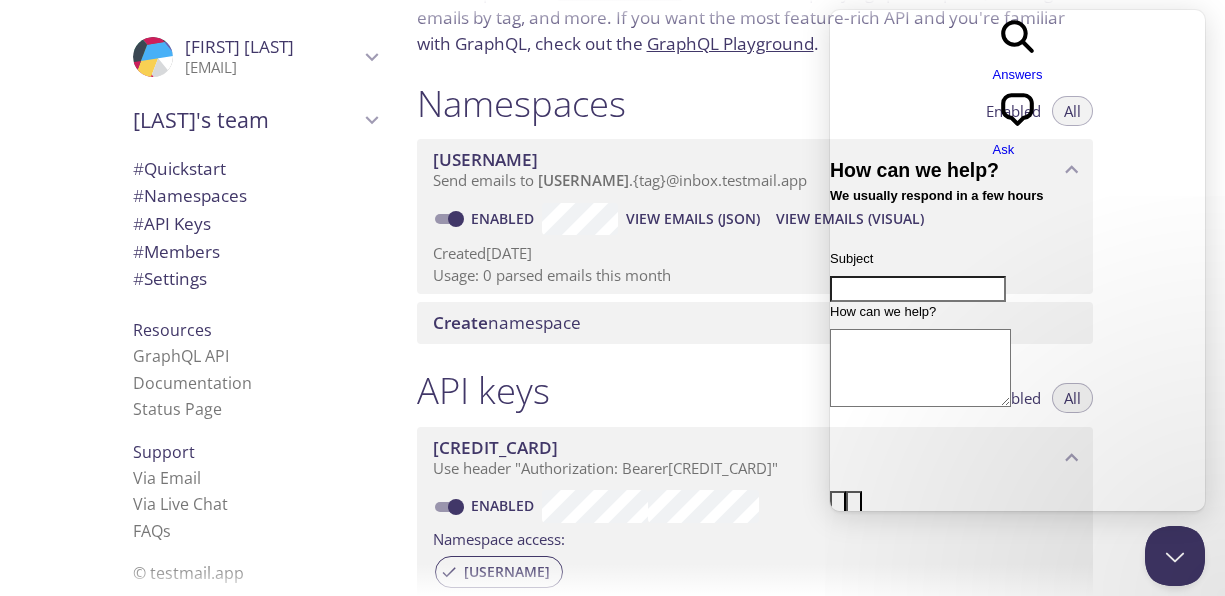 click on "Subject" at bounding box center (918, 289) 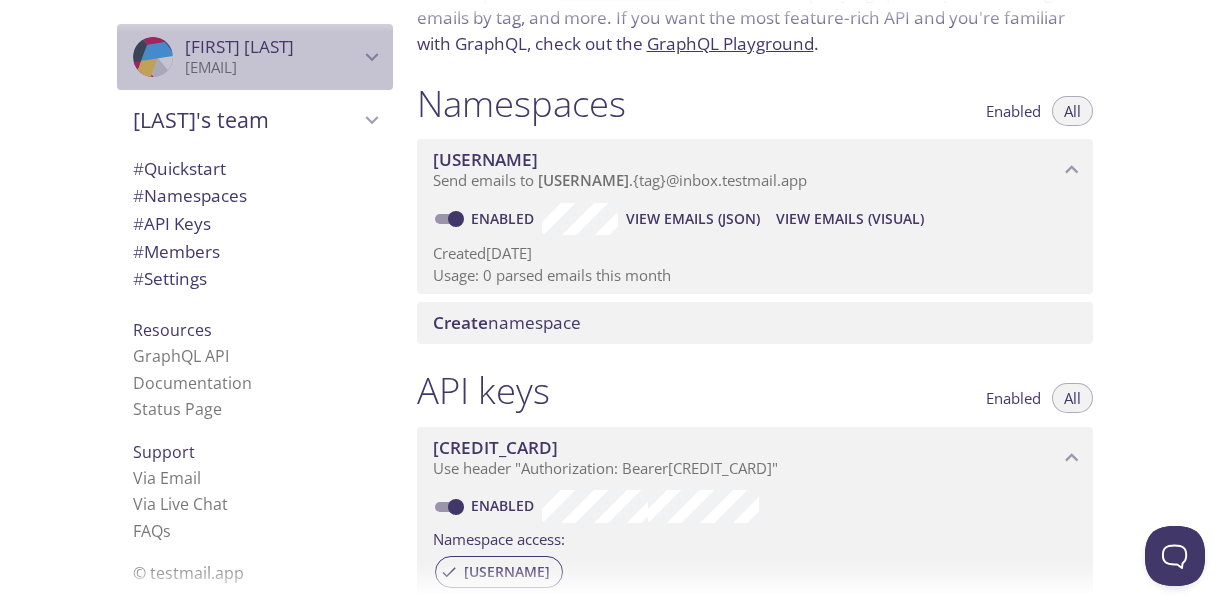 click 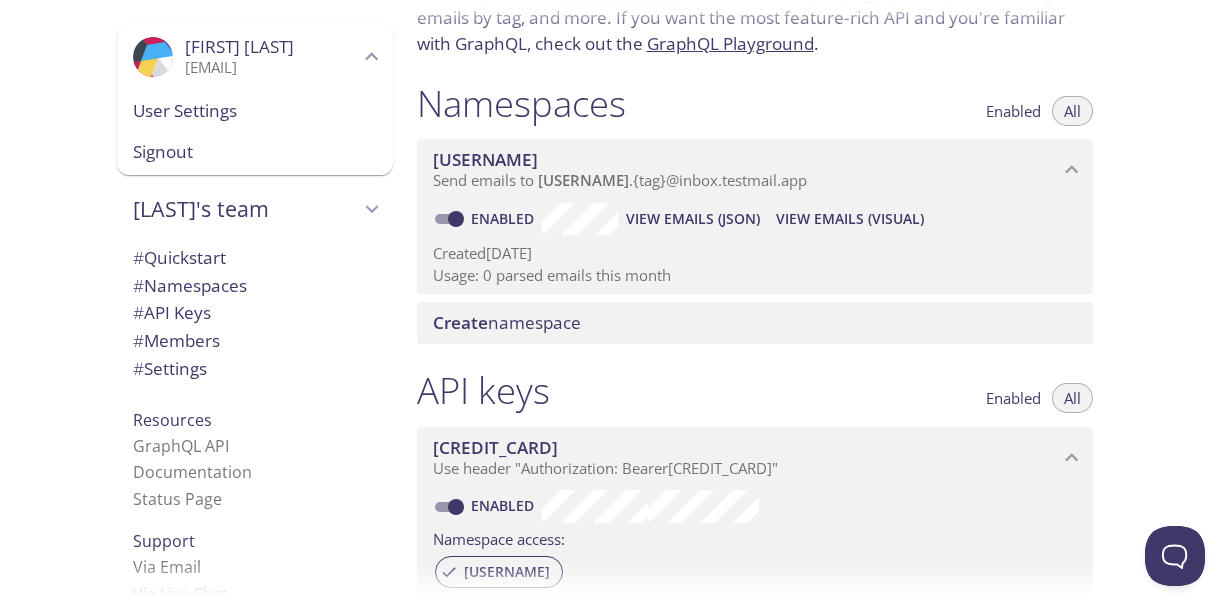 click 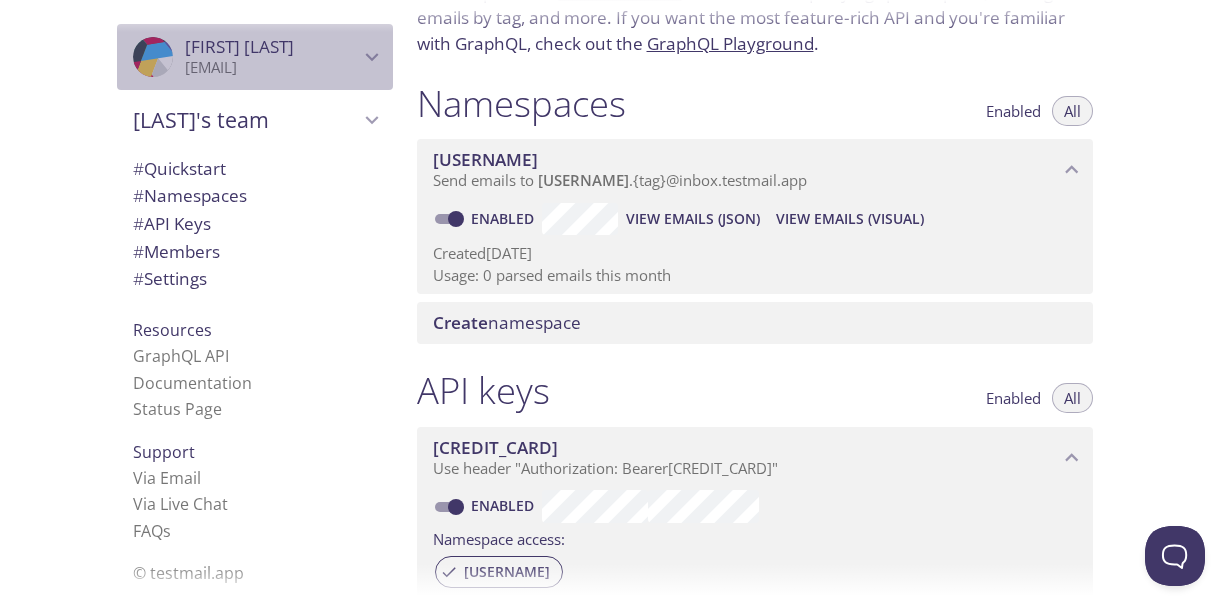 click 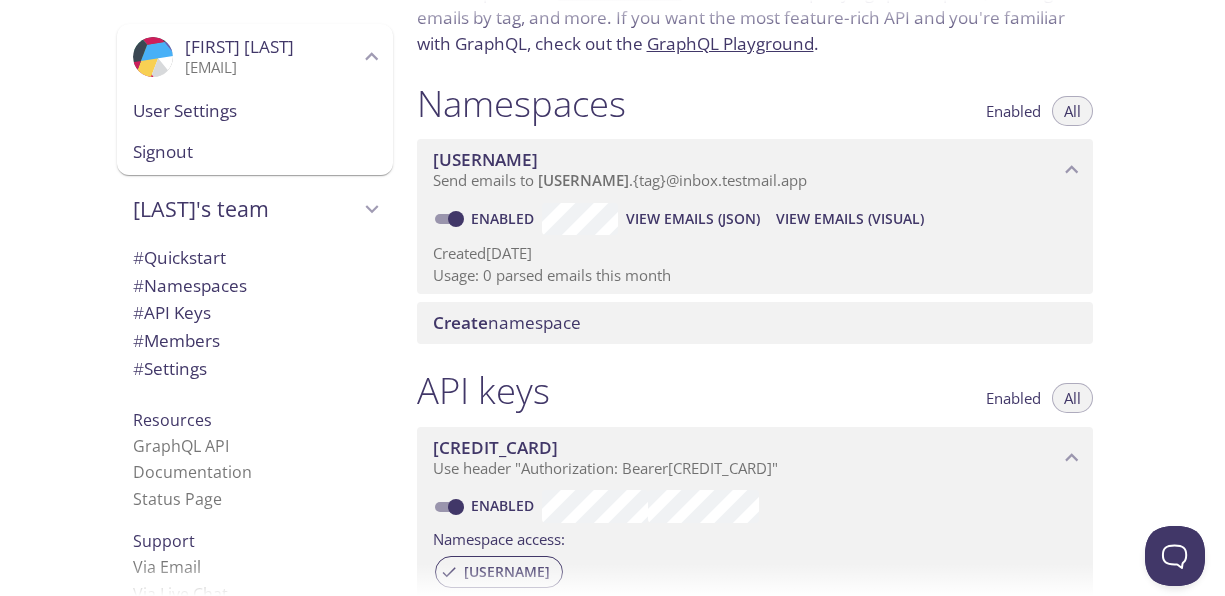 click on "User Settings" at bounding box center (255, 111) 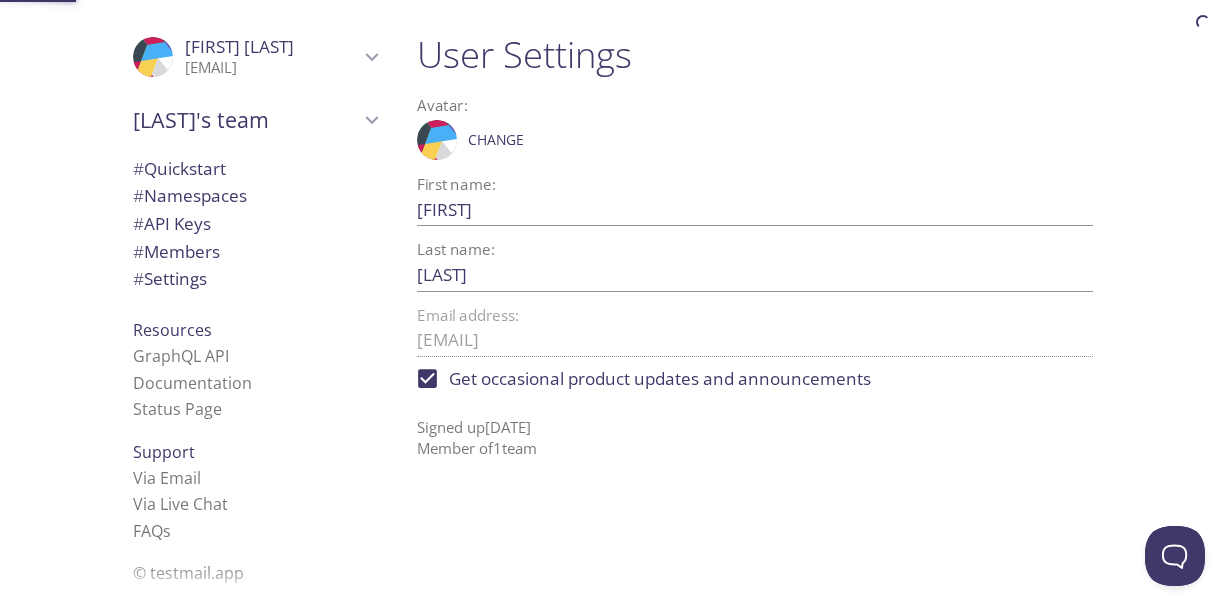 scroll, scrollTop: 0, scrollLeft: 0, axis: both 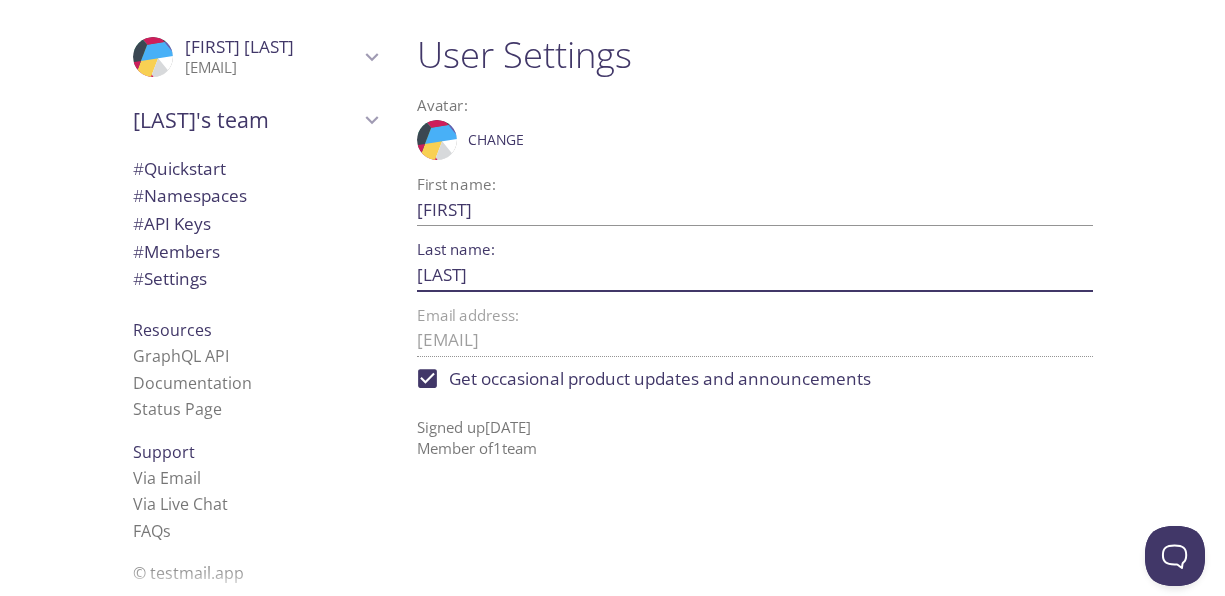 click on "[LAST]" at bounding box center [723, 274] 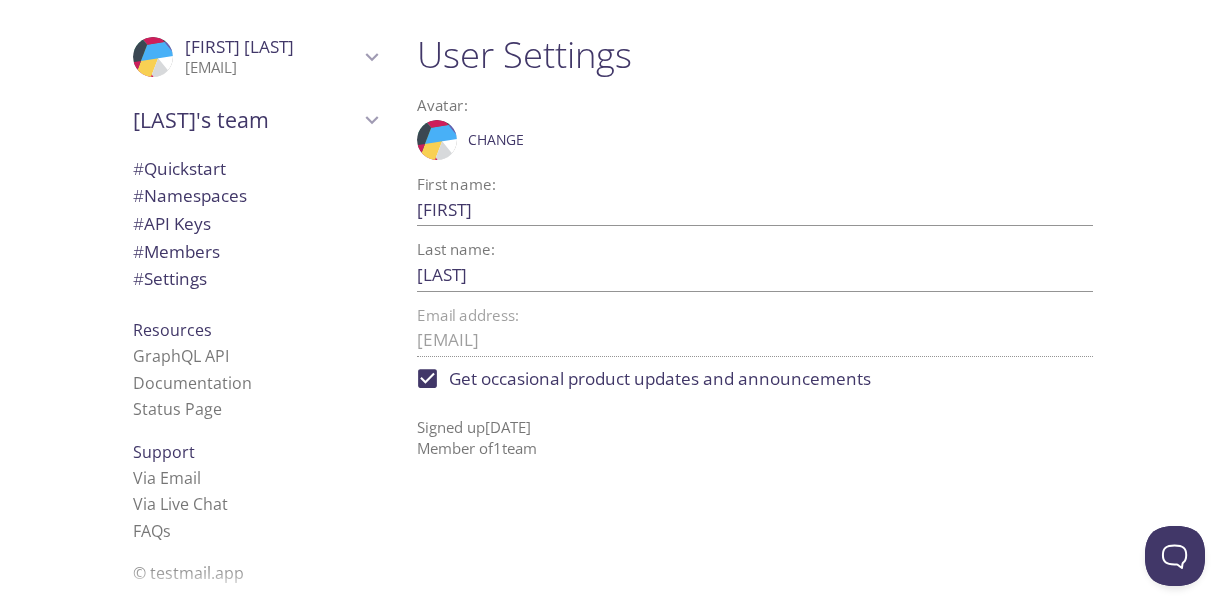 click on "Get occasional product updates and announcements" at bounding box center [660, 379] 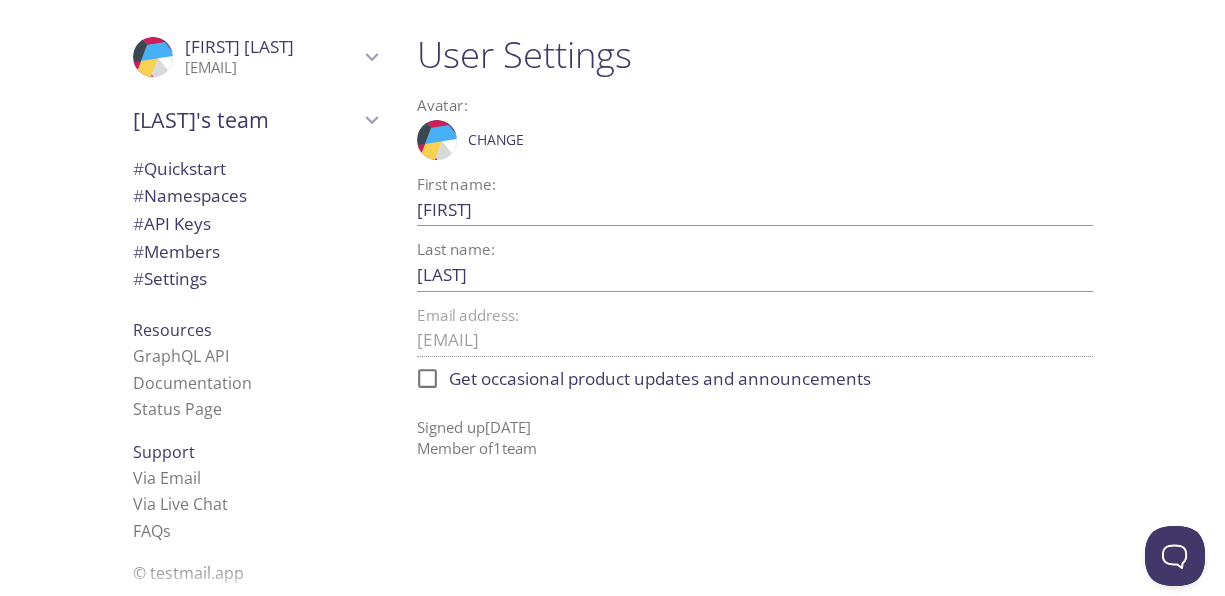 click on "[EMAIL]" at bounding box center (272, 68) 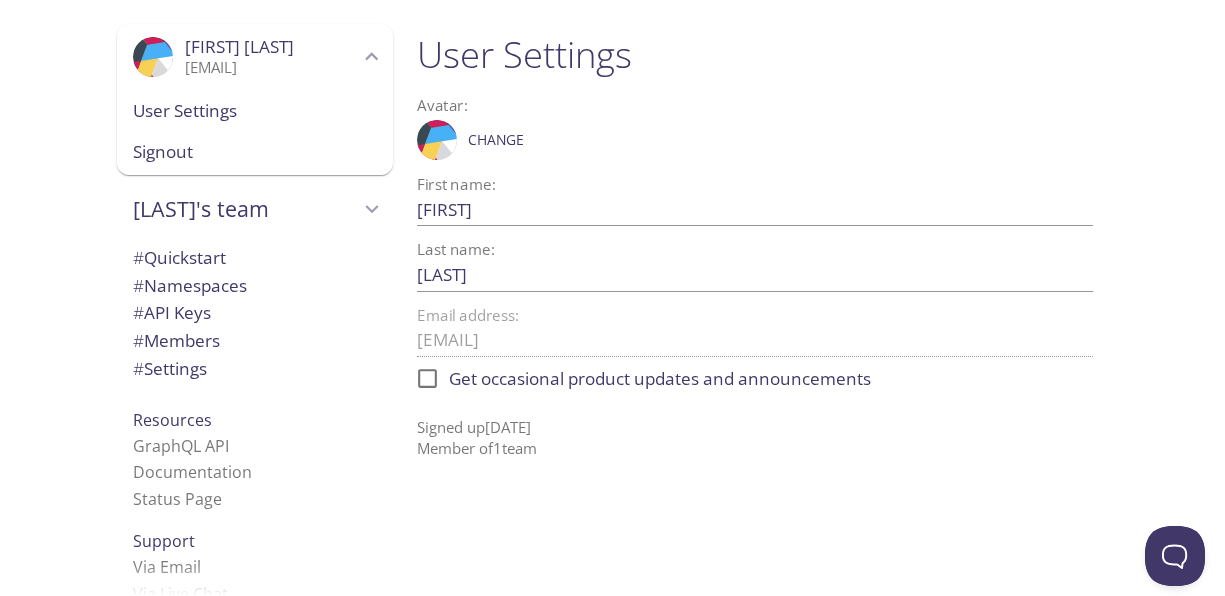 click on "[EMAIL]" at bounding box center [272, 68] 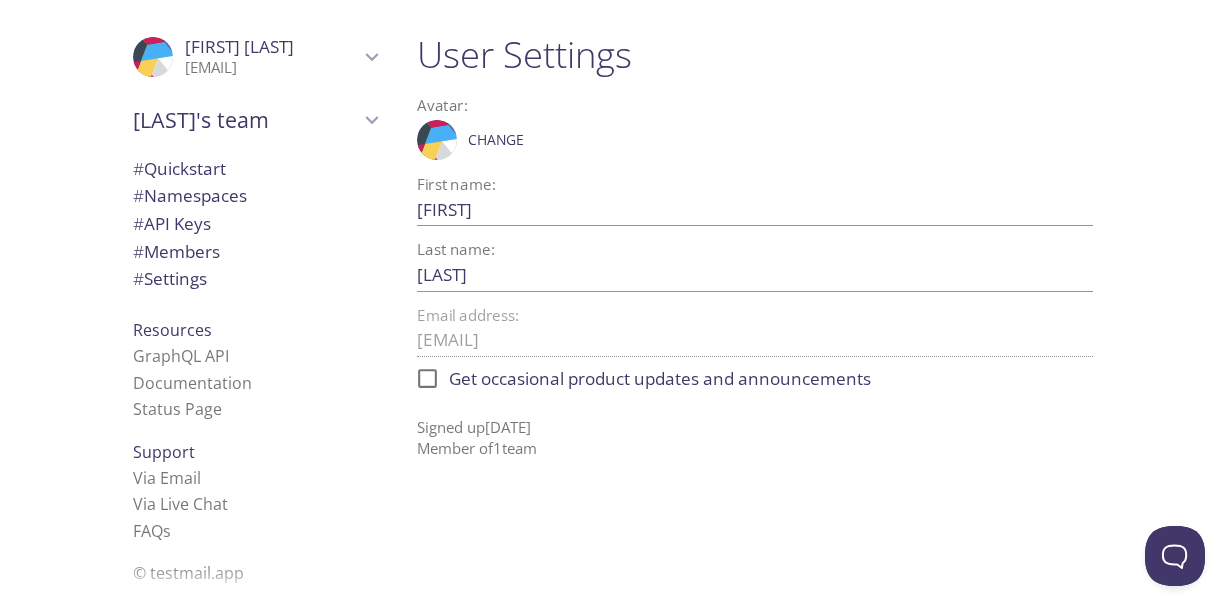 click on "[LAST]'s team" at bounding box center [246, 120] 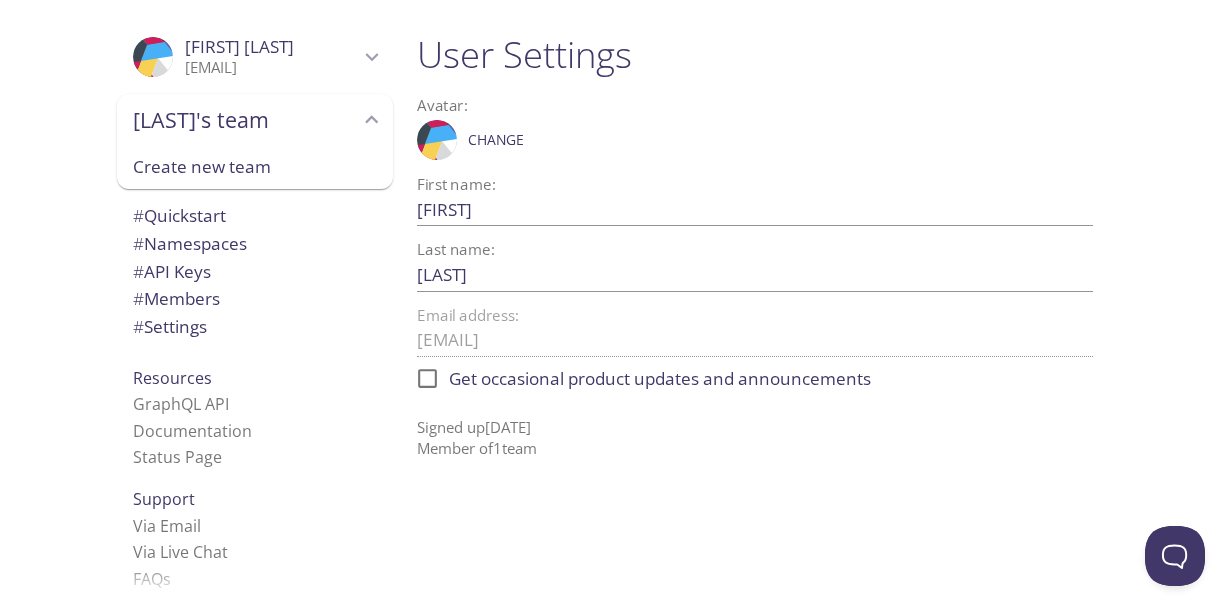 click on "Create new team" at bounding box center [255, 167] 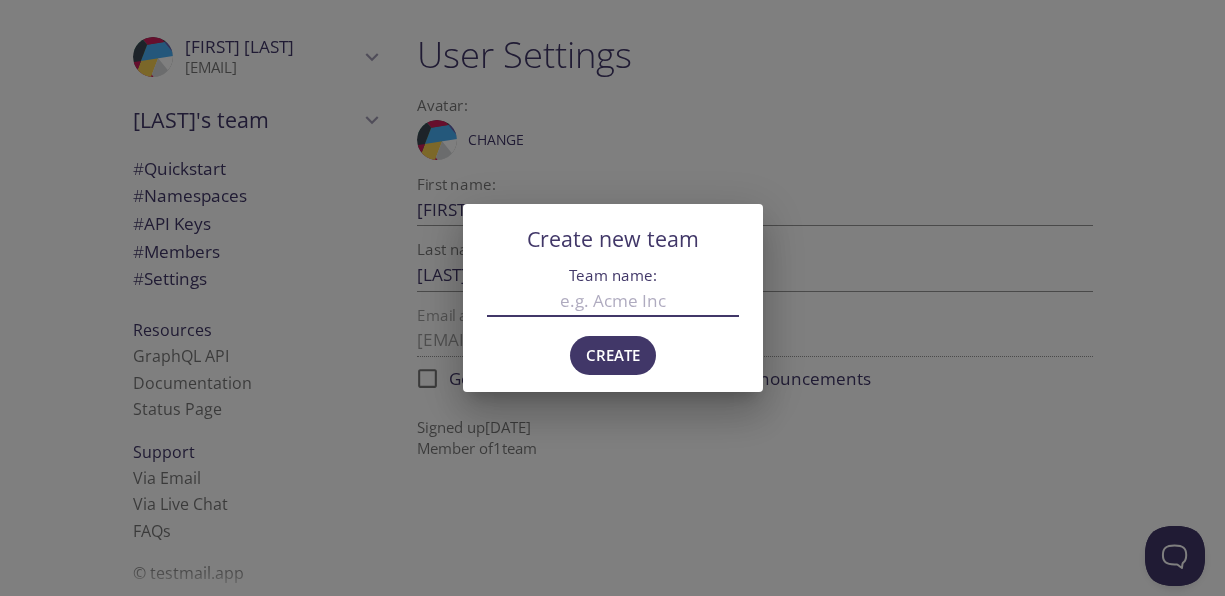 click on "Create new team Team name: Create" at bounding box center [612, 298] 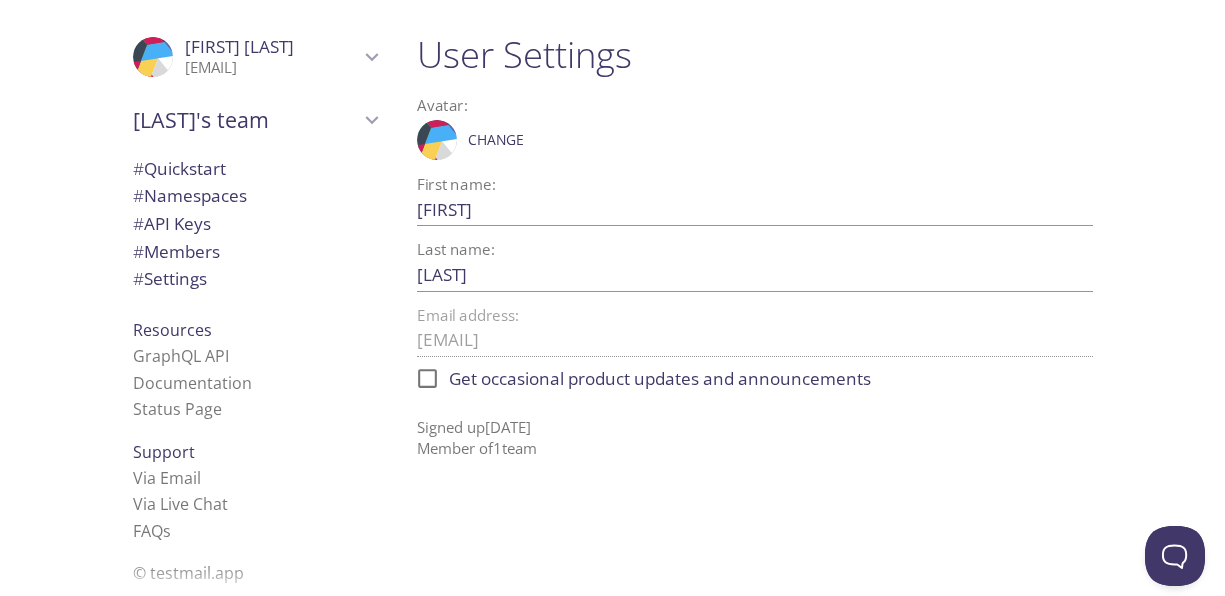 click on "[LAST]'s team" at bounding box center (246, 120) 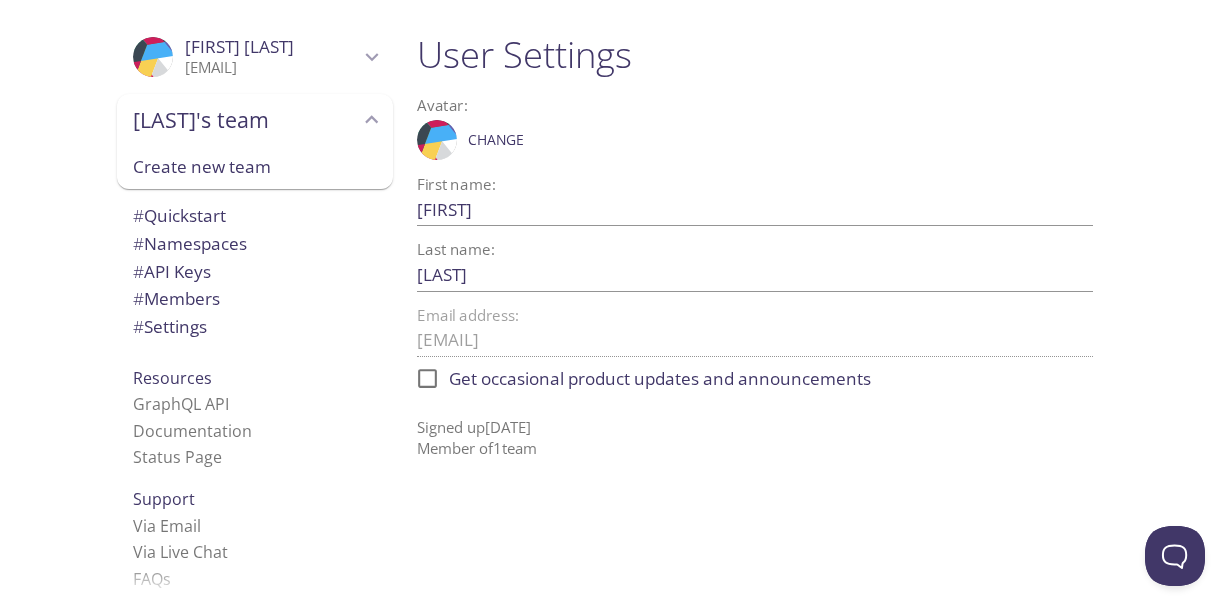 click on "Create new team" at bounding box center (255, 167) 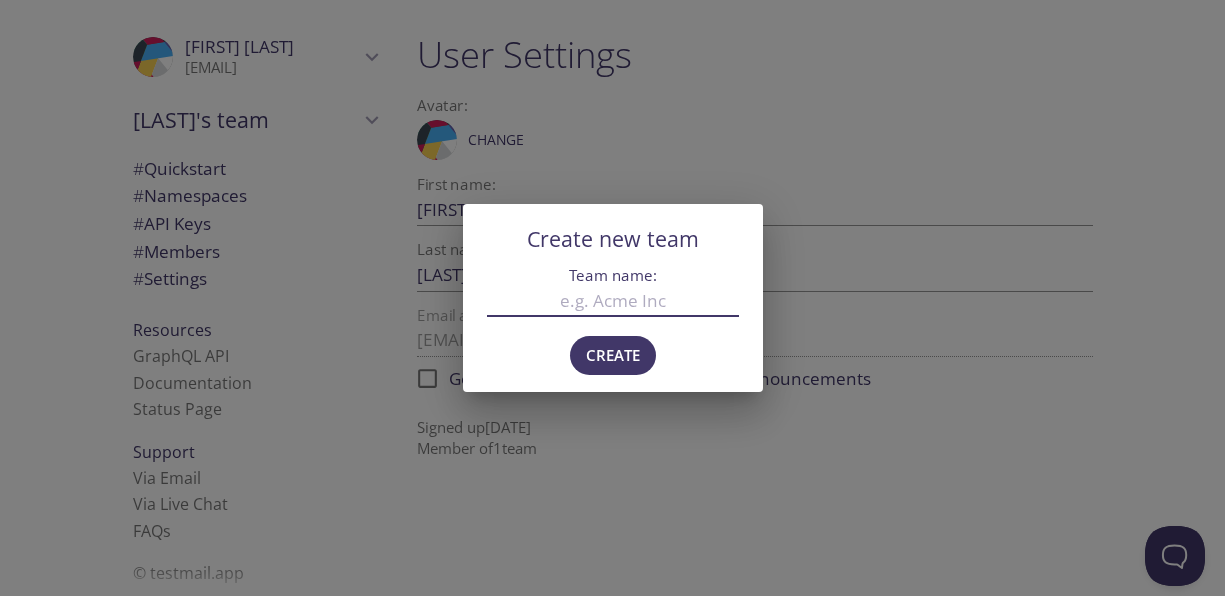 click on "Create new team Team name: Create" at bounding box center [612, 298] 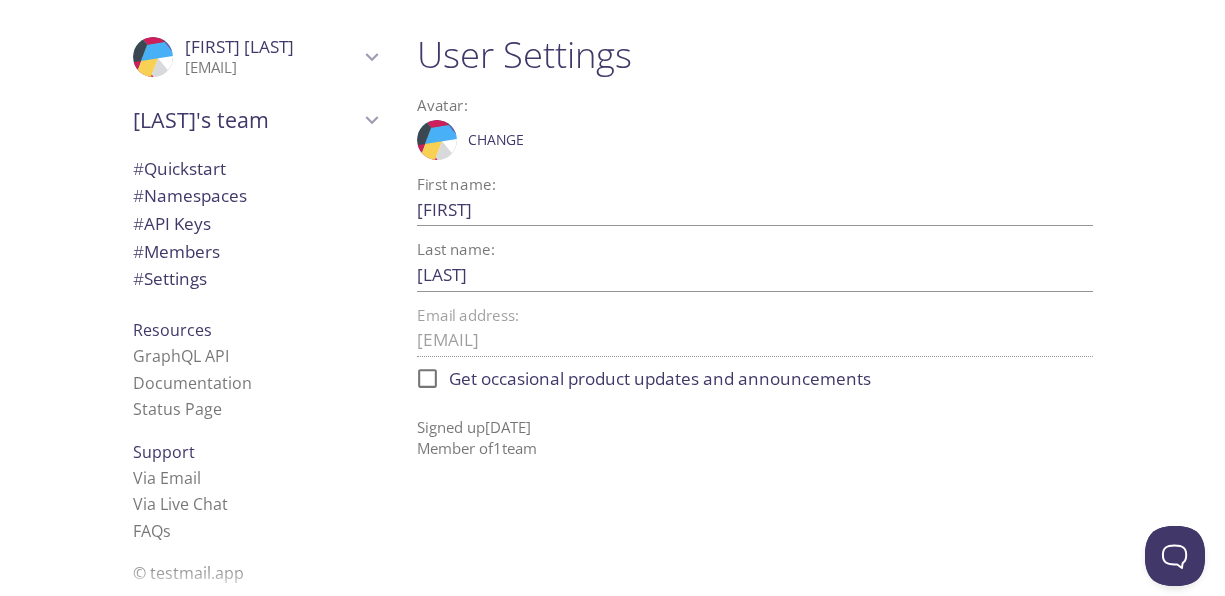click on "[LAST]'s team" at bounding box center (246, 120) 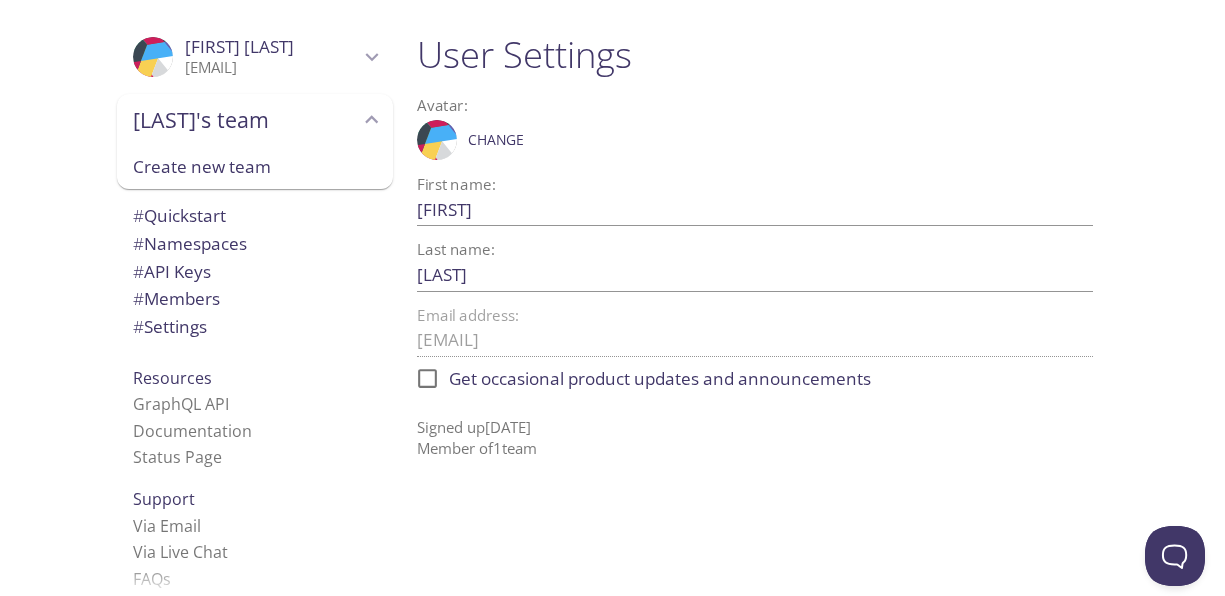 click on "[LAST]'s team" at bounding box center (246, 120) 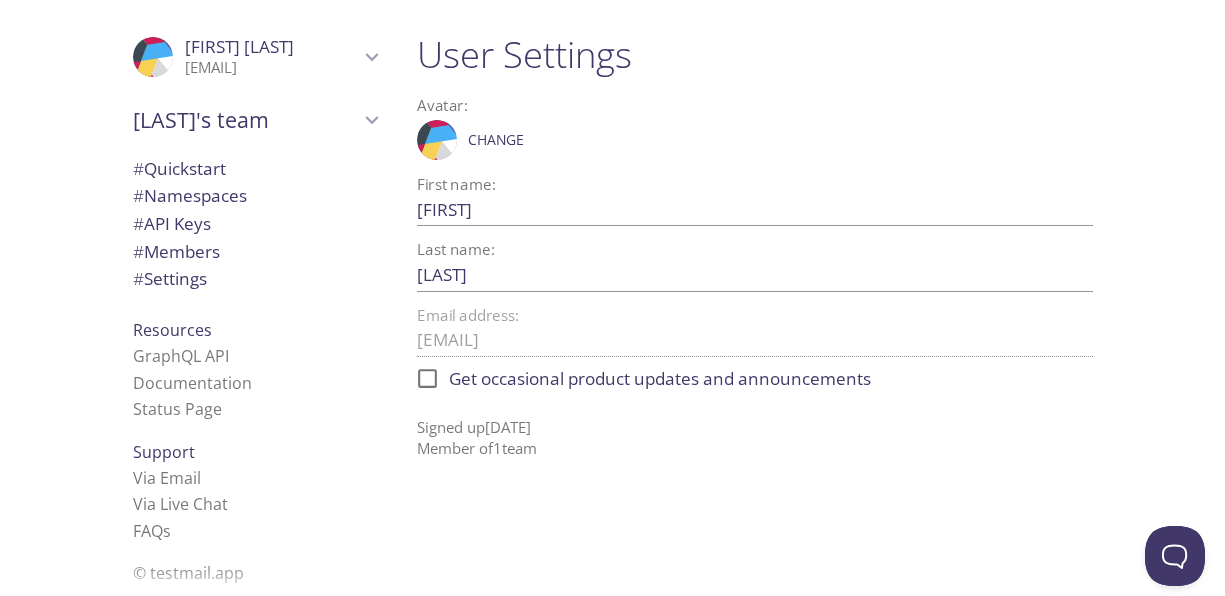 click on "#  Namespaces" at bounding box center [190, 195] 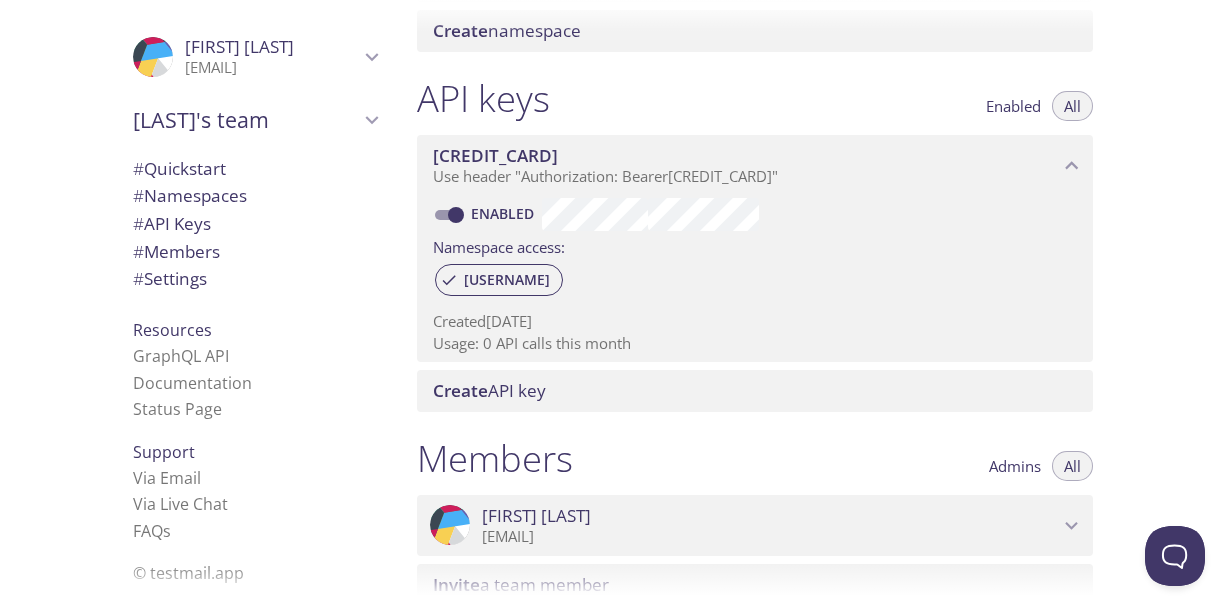 scroll, scrollTop: 465, scrollLeft: 0, axis: vertical 